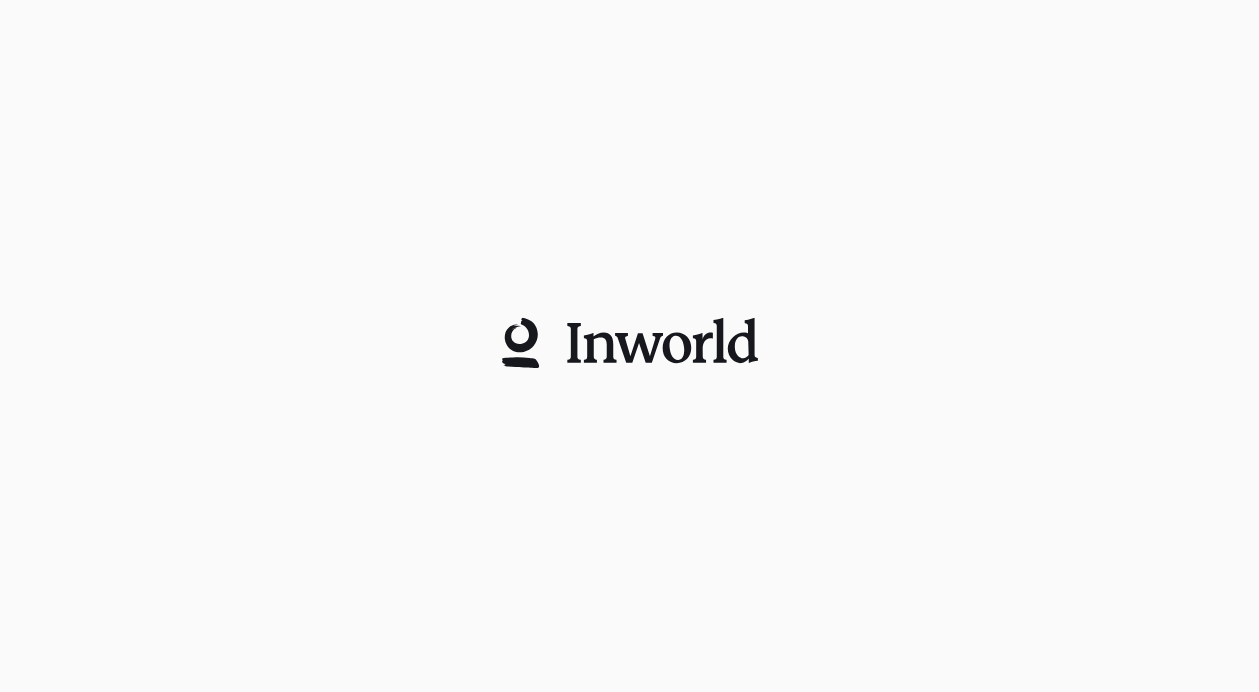 scroll, scrollTop: 0, scrollLeft: 0, axis: both 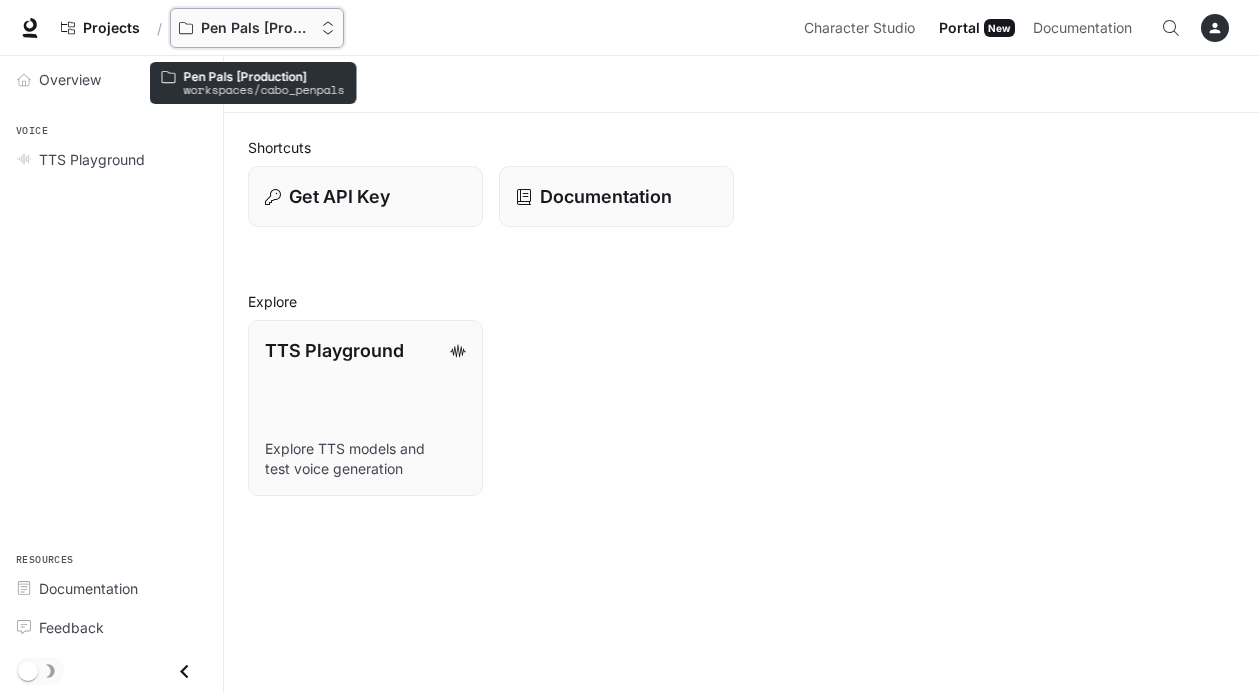 click on "Pen Pals [Production]" at bounding box center [257, 28] 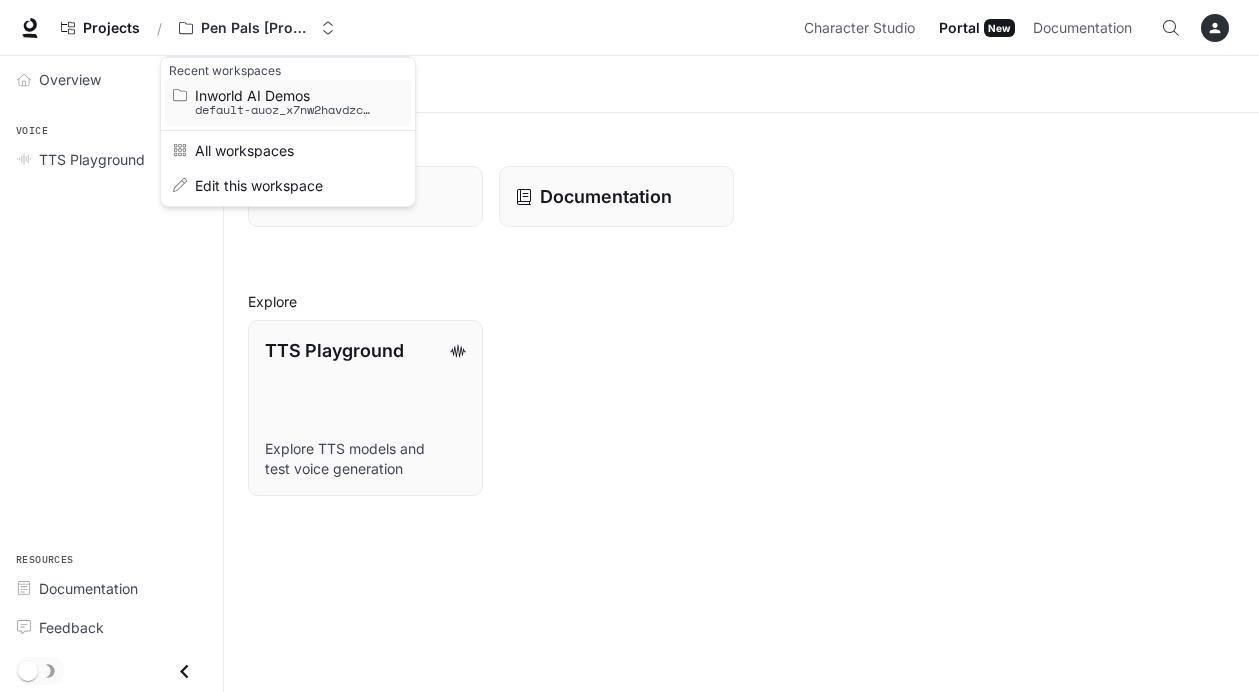click on "default-auoz_x7nw2havdzc5v-omw" at bounding box center (285, 110) 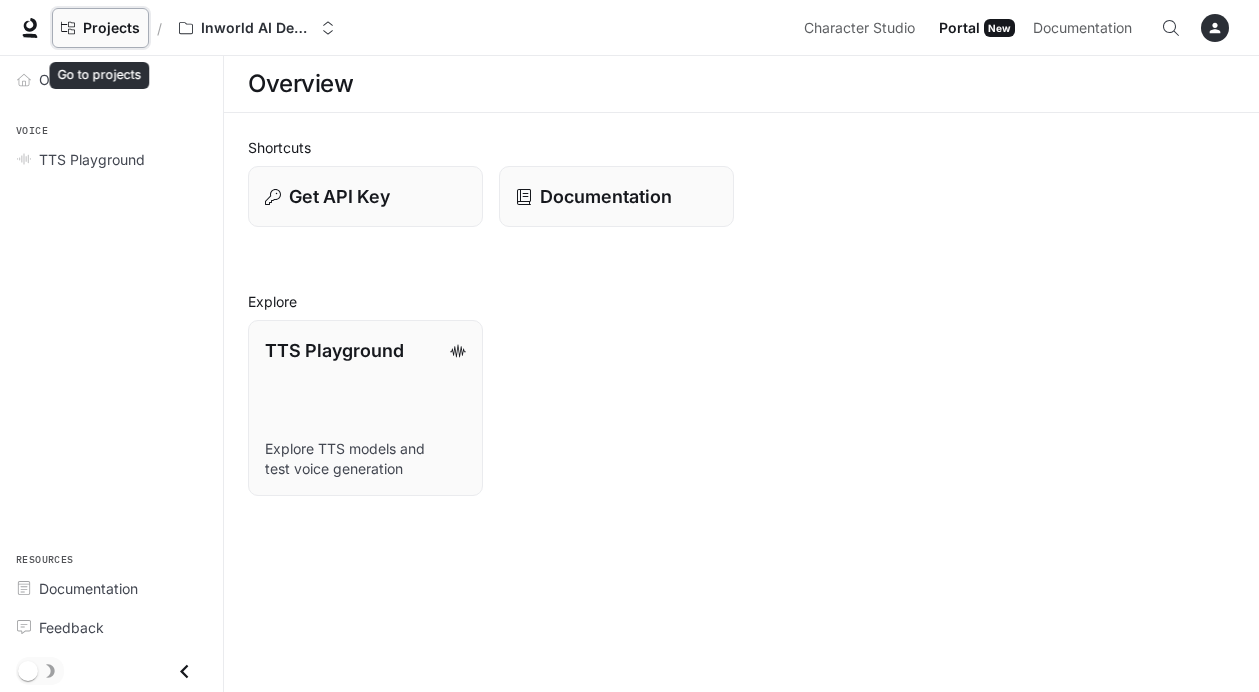 click on "Projects" at bounding box center (111, 28) 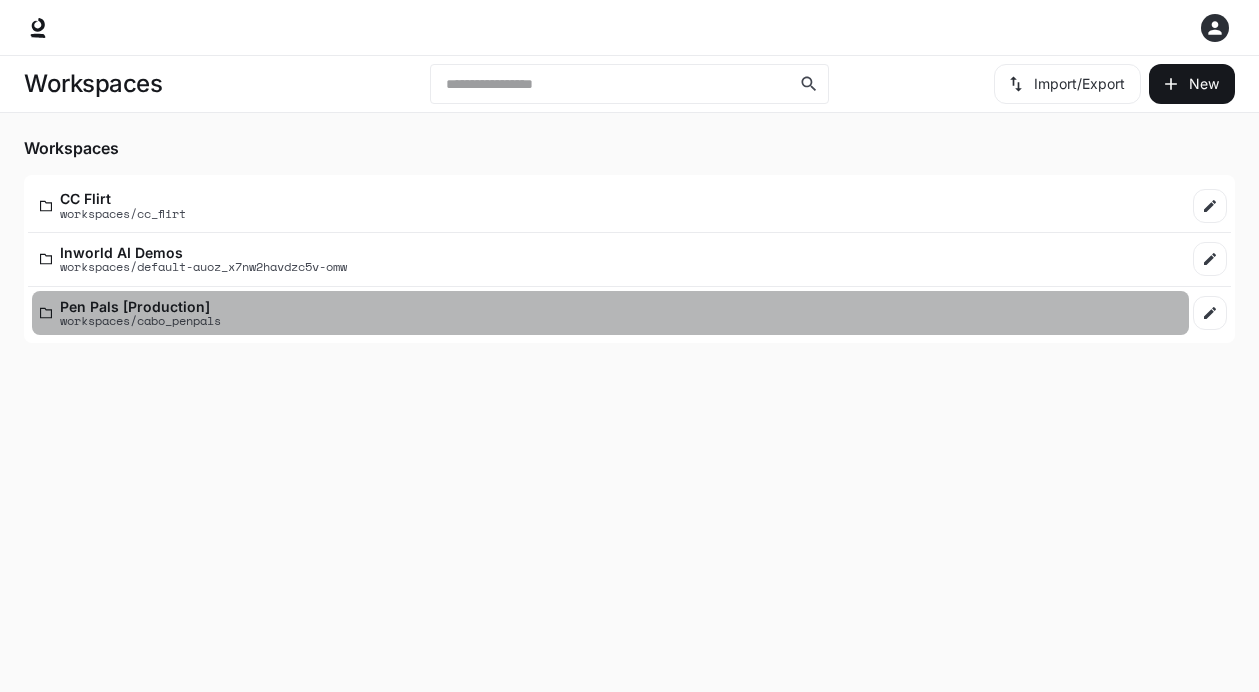 click on "Pen Pals [Production] workspaces/cabo_penpals" at bounding box center [610, 313] 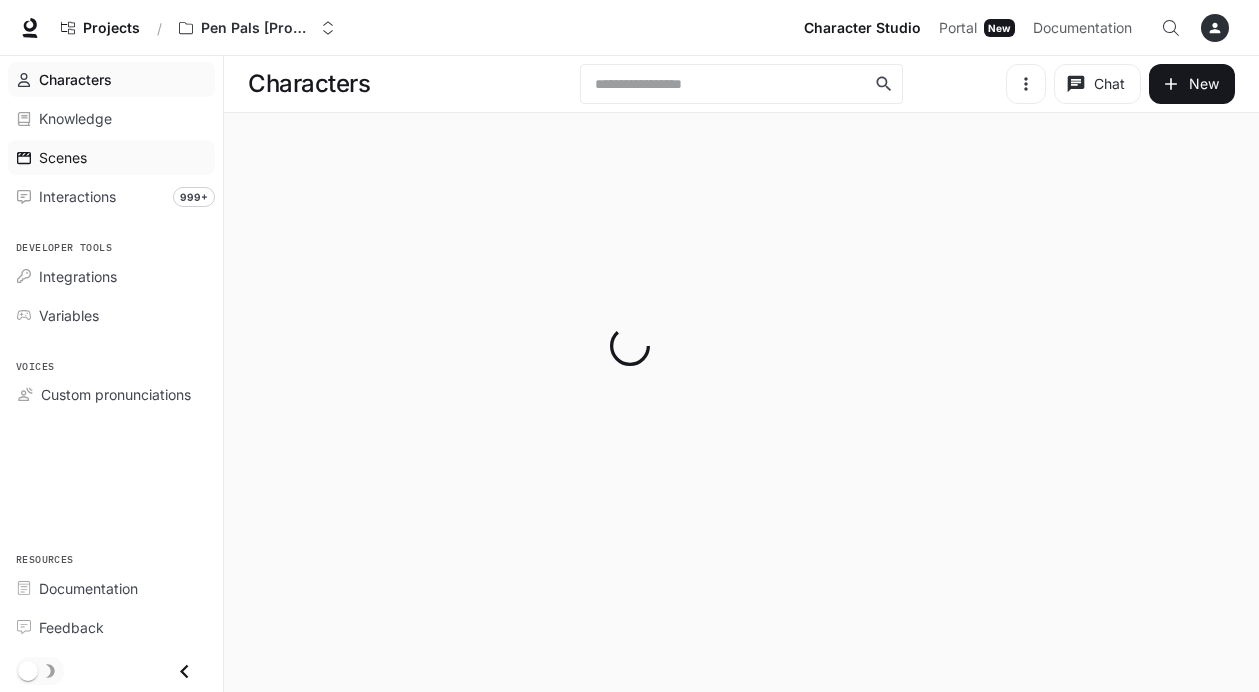 click on "Scenes" at bounding box center [63, 157] 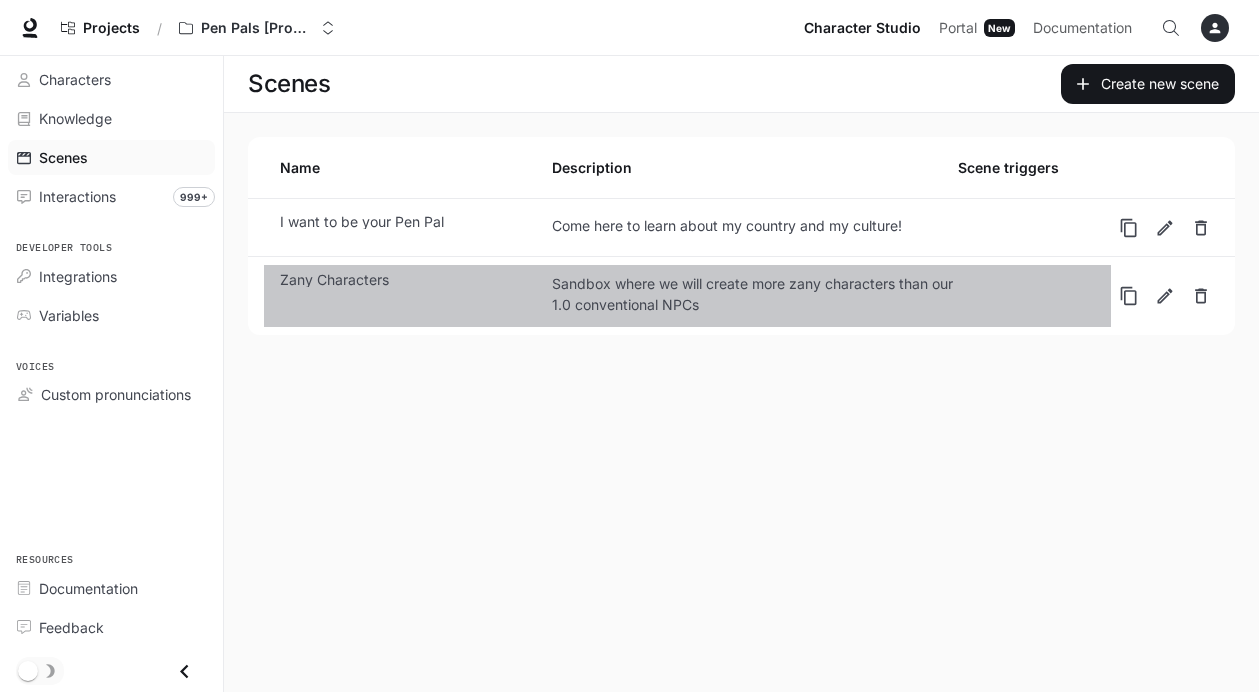 click on "Zany Characters Sandbox where we will create more zany characters than our 1.0 conventional NPCs" at bounding box center [687, 296] 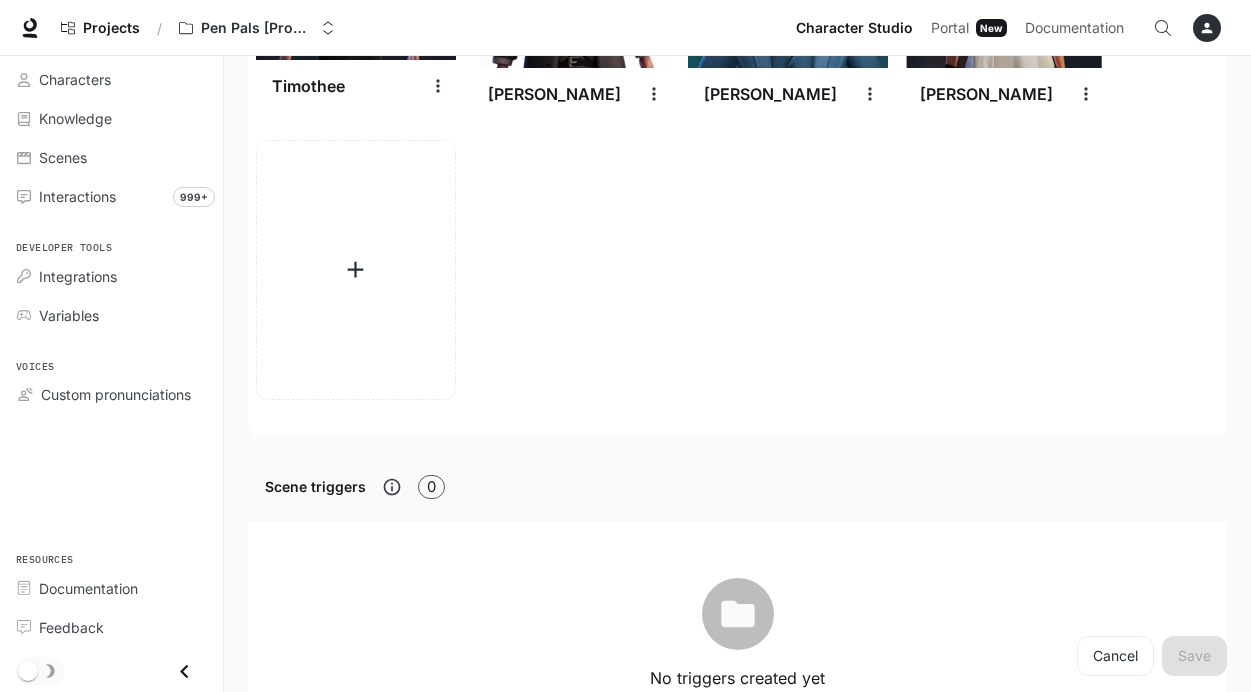 scroll, scrollTop: 2387, scrollLeft: 0, axis: vertical 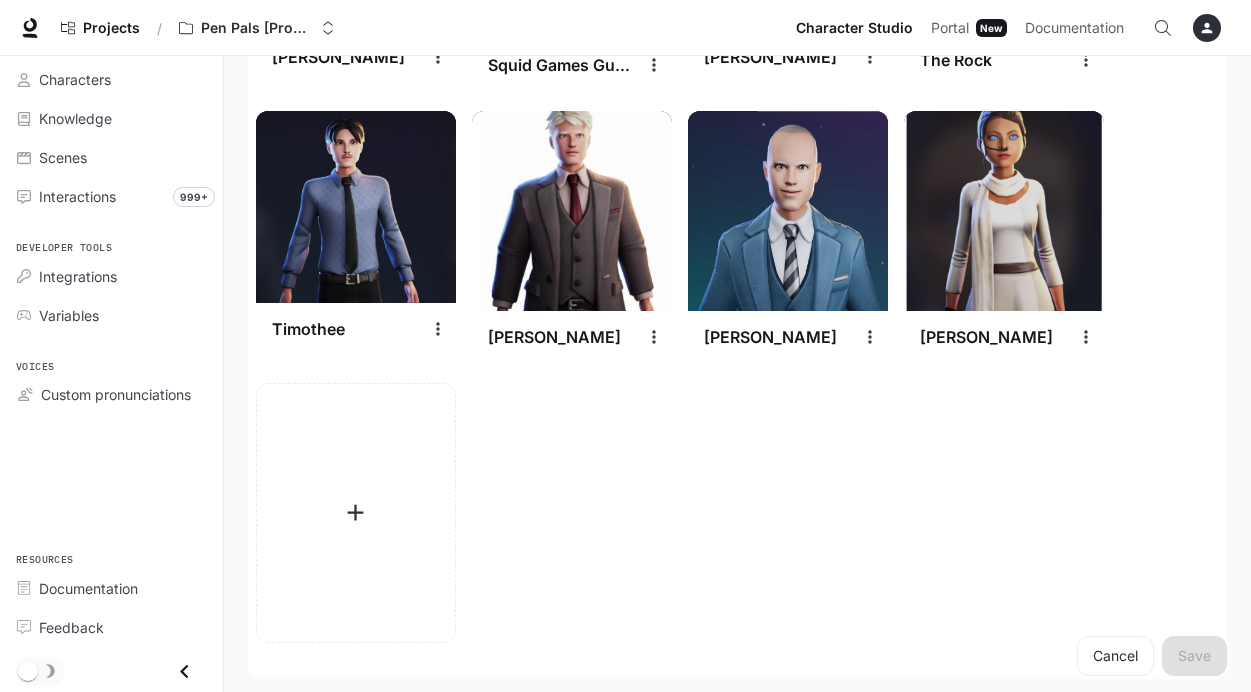 click at bounding box center (572, 211) 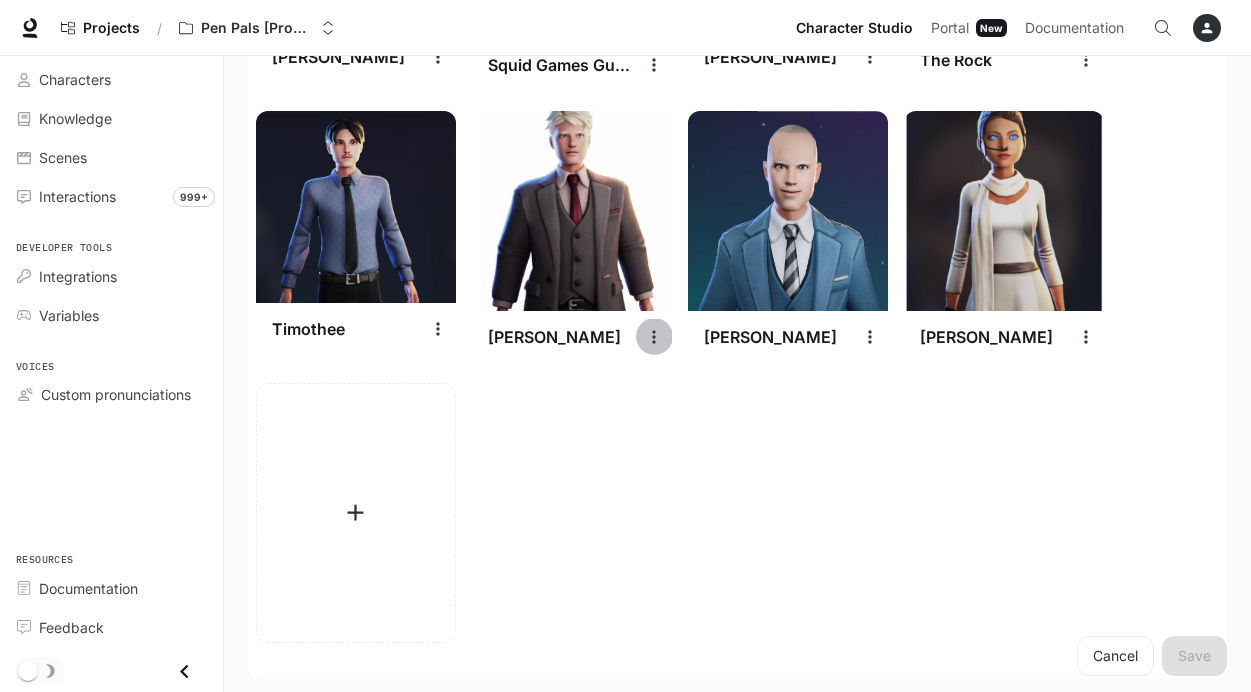 click 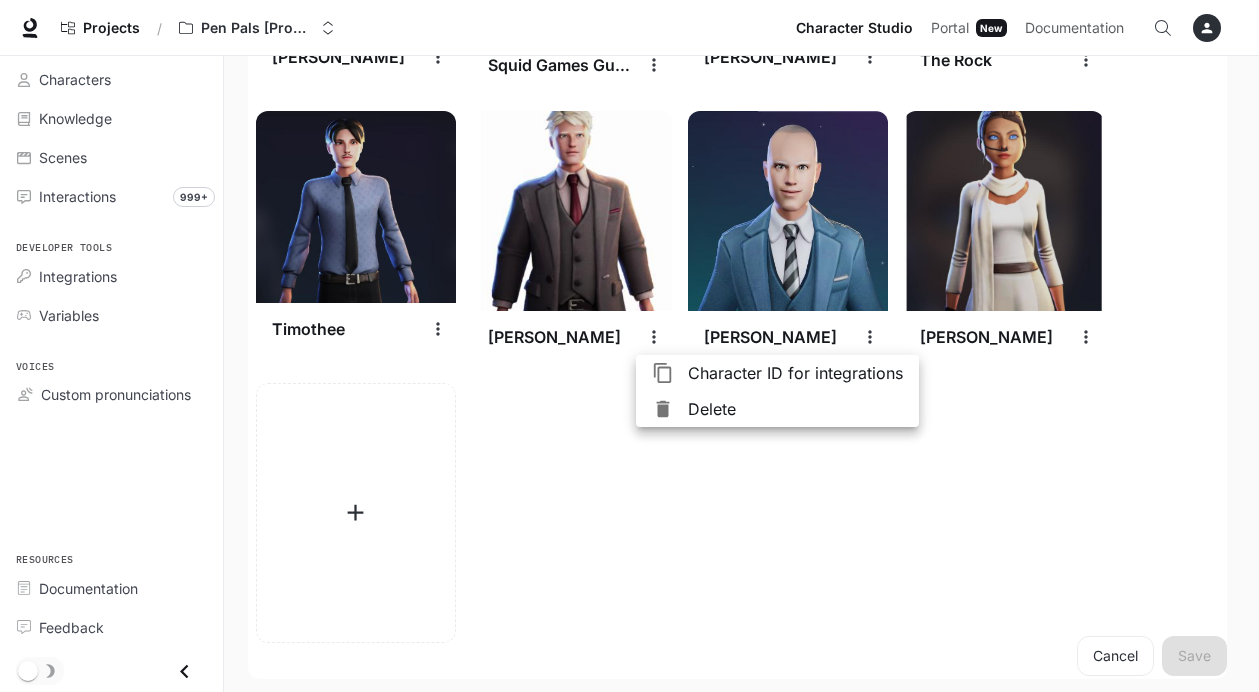 click on "Character ID for integrations" at bounding box center (795, 373) 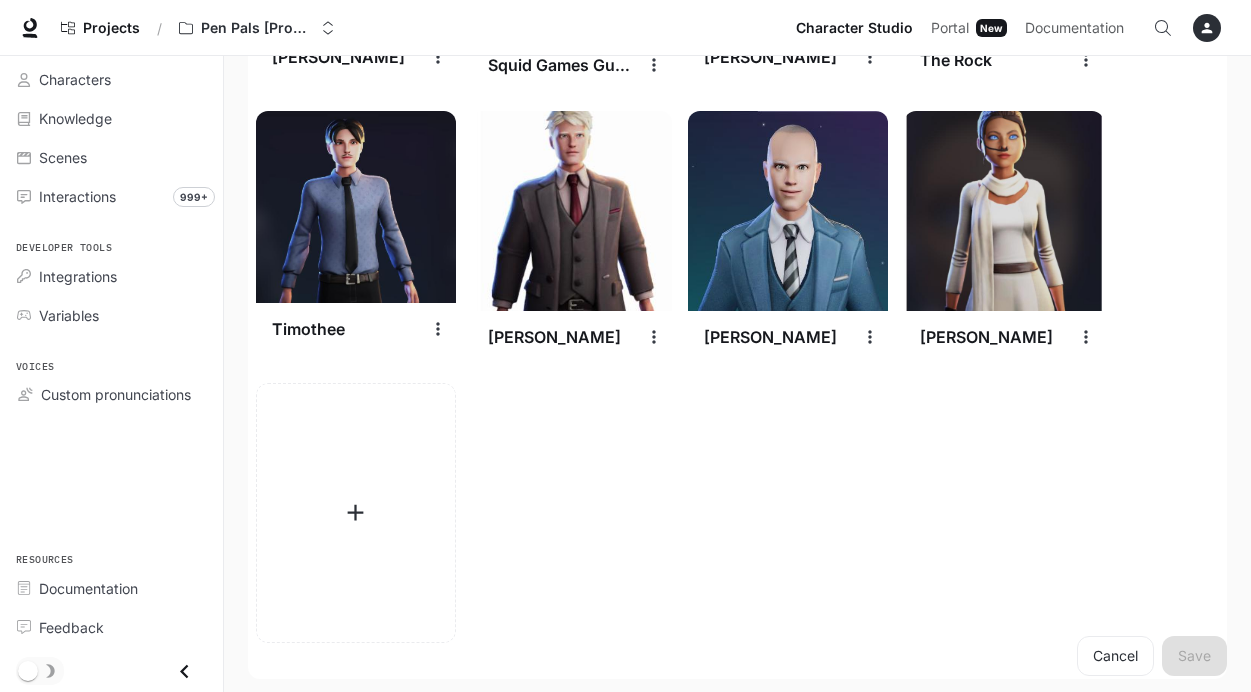 click at bounding box center (572, 211) 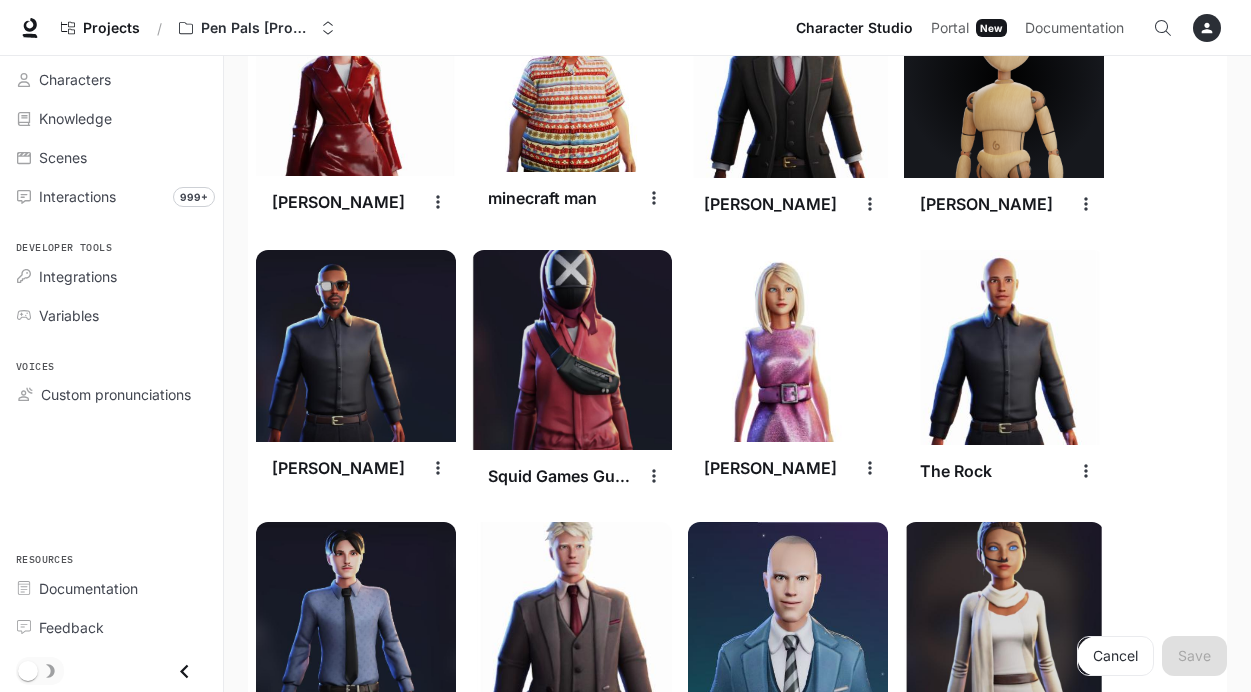 scroll, scrollTop: 0, scrollLeft: 0, axis: both 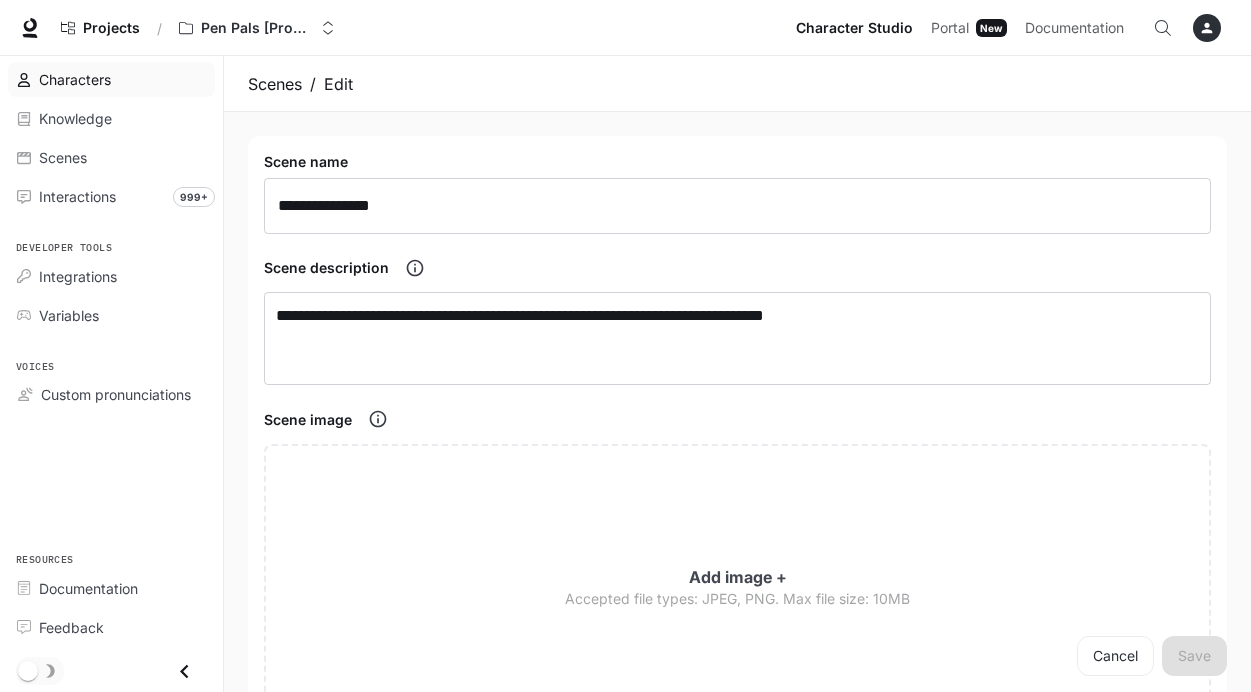 click on "Characters" at bounding box center [111, 79] 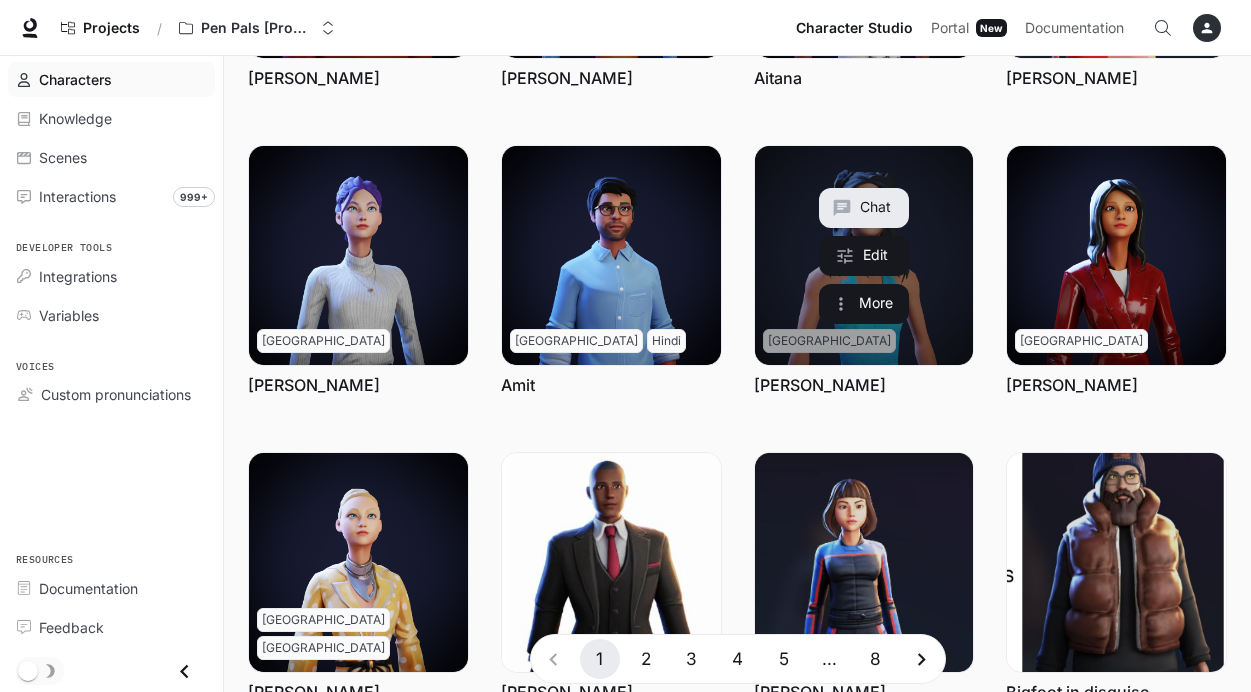 scroll, scrollTop: 440, scrollLeft: 0, axis: vertical 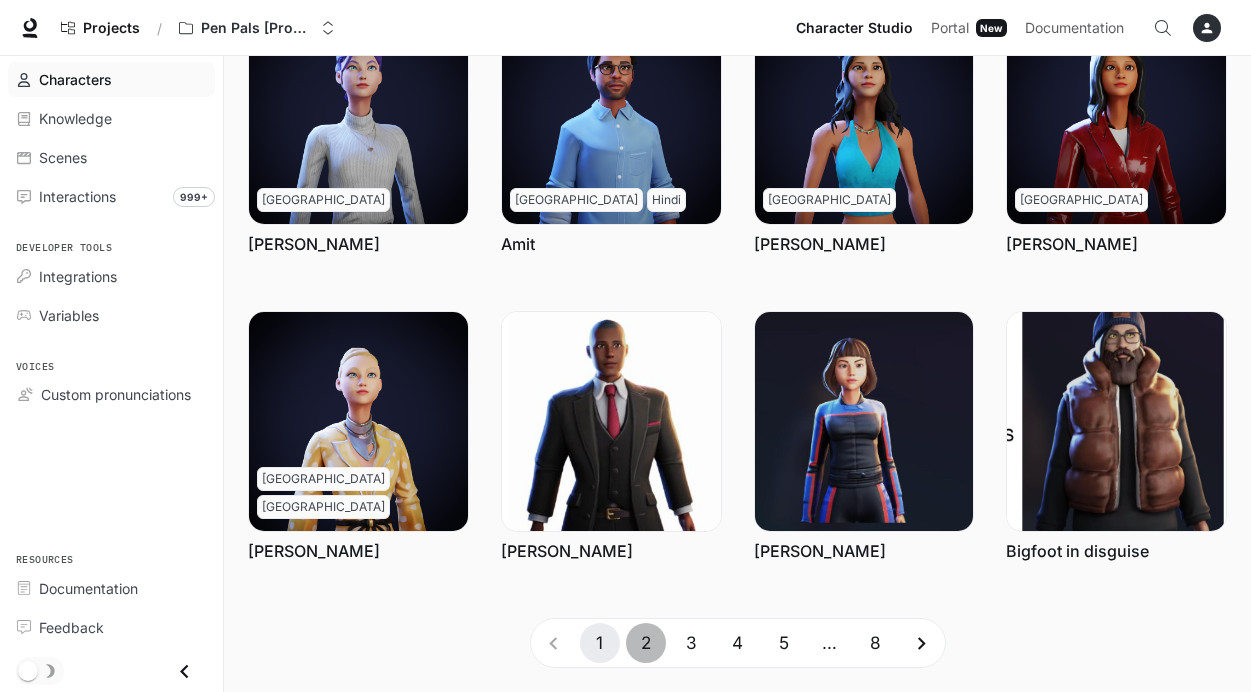 click on "2" at bounding box center (646, 643) 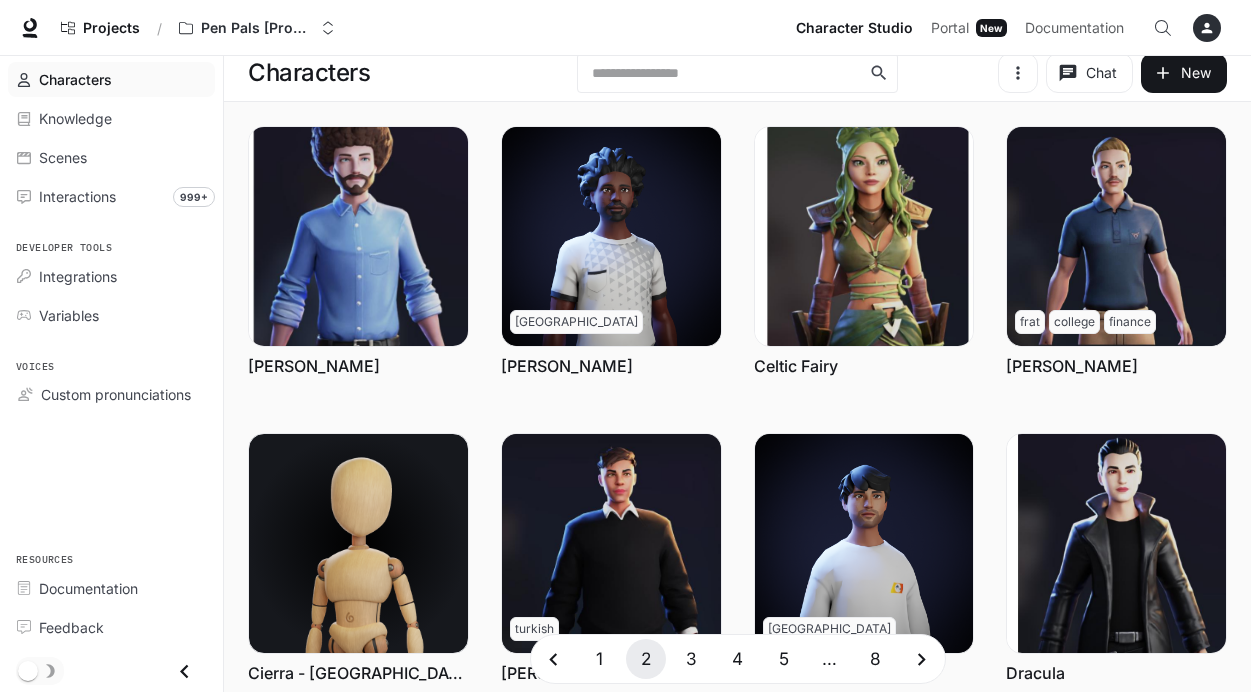 scroll, scrollTop: 440, scrollLeft: 0, axis: vertical 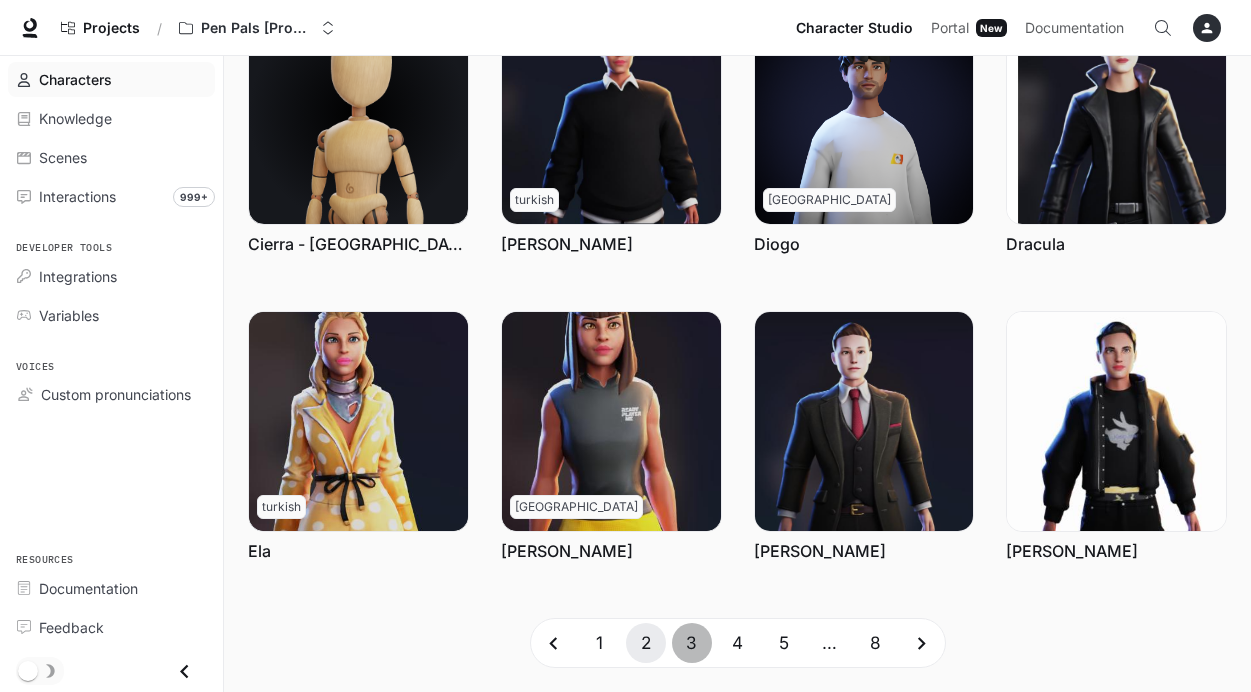 click on "3" at bounding box center (692, 643) 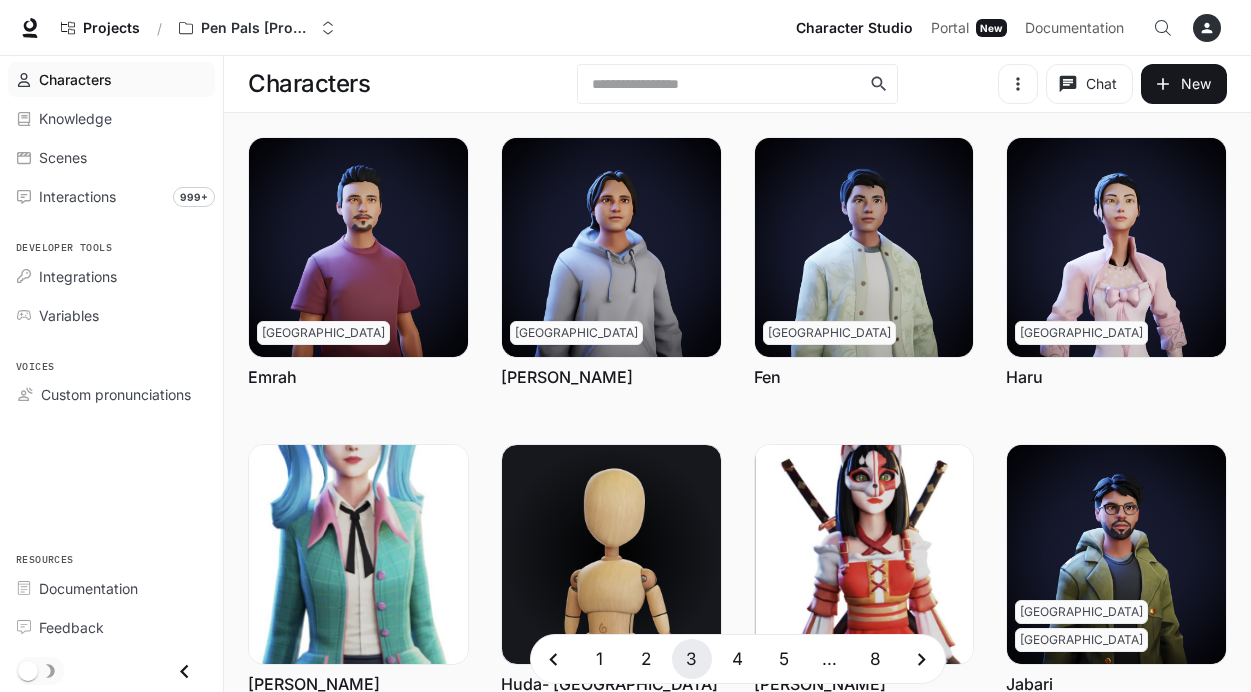 scroll, scrollTop: 440, scrollLeft: 0, axis: vertical 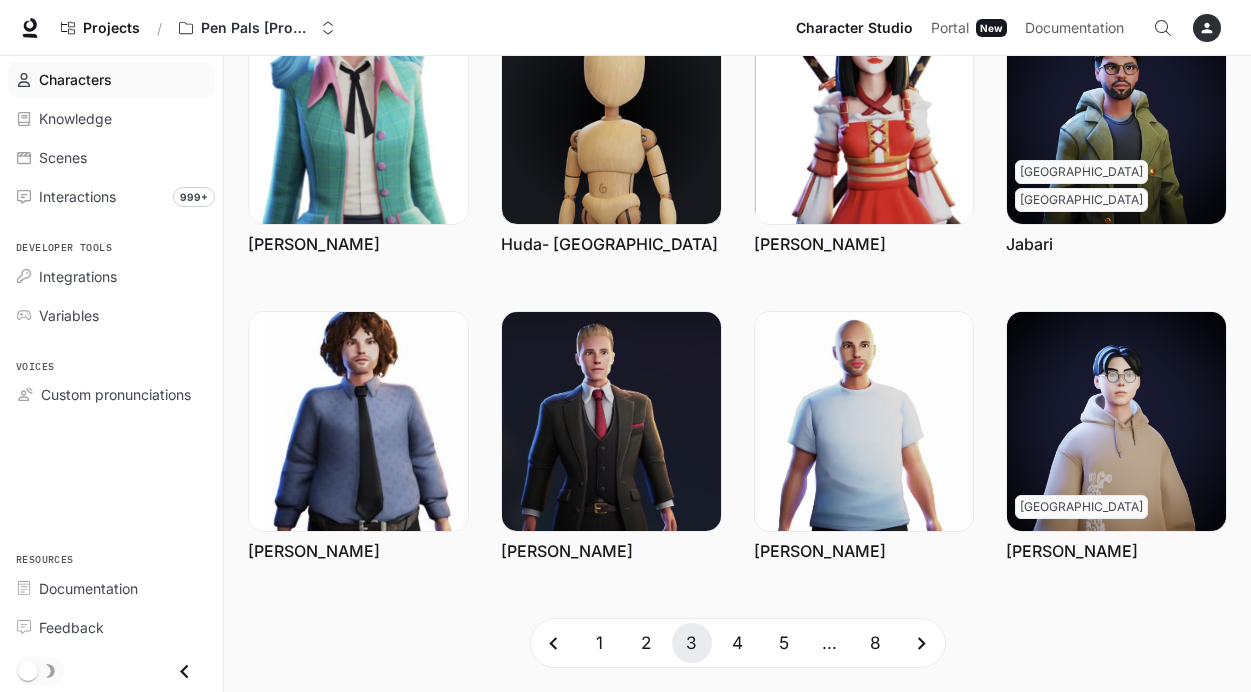 click on "4" at bounding box center [738, 643] 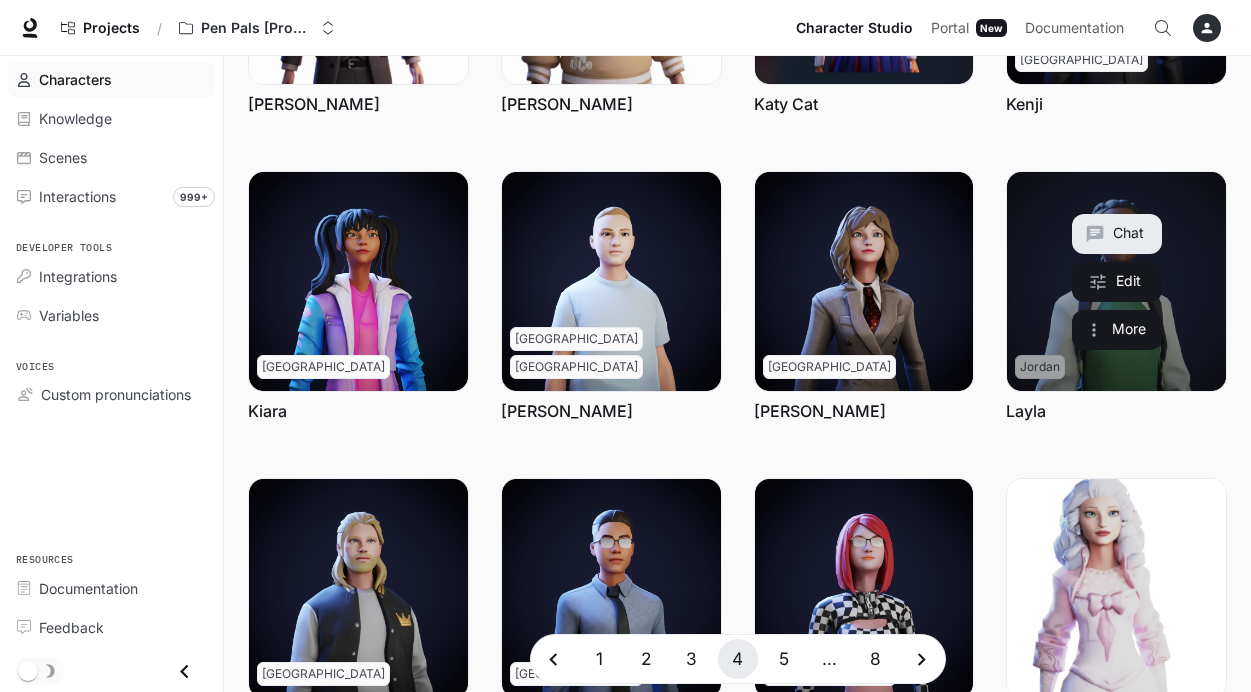scroll, scrollTop: 440, scrollLeft: 0, axis: vertical 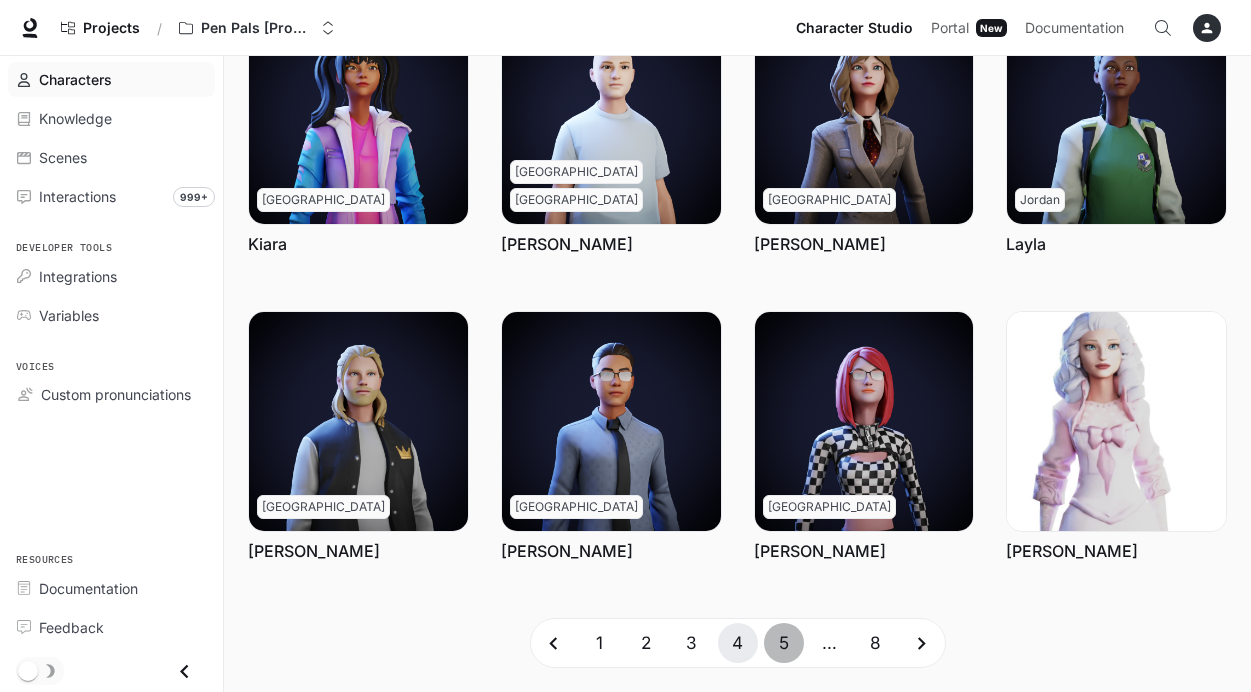 click on "5" at bounding box center [784, 643] 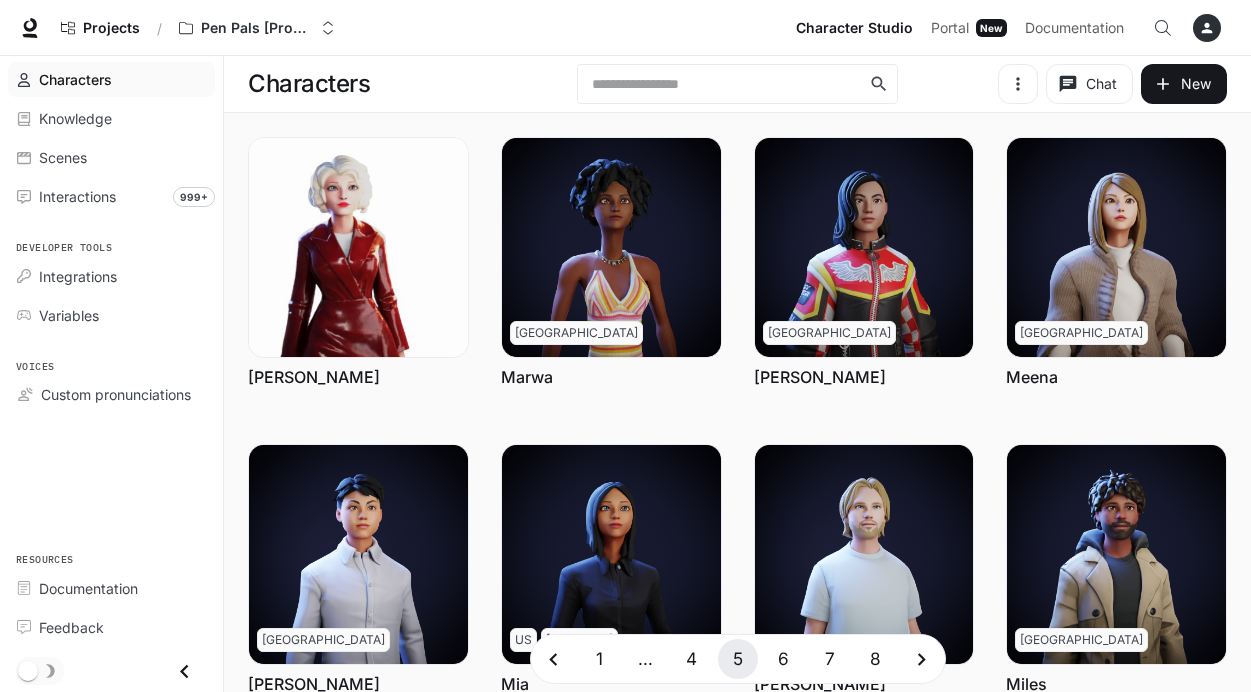 scroll, scrollTop: 440, scrollLeft: 0, axis: vertical 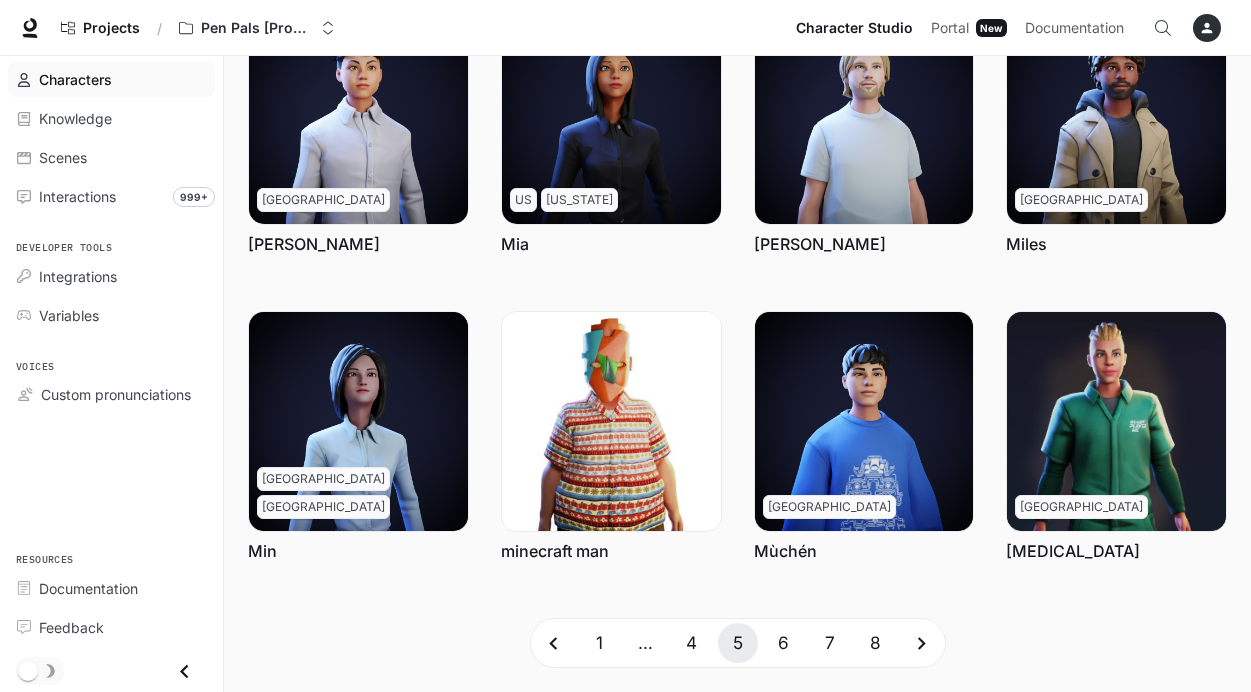 click on "6" at bounding box center [784, 643] 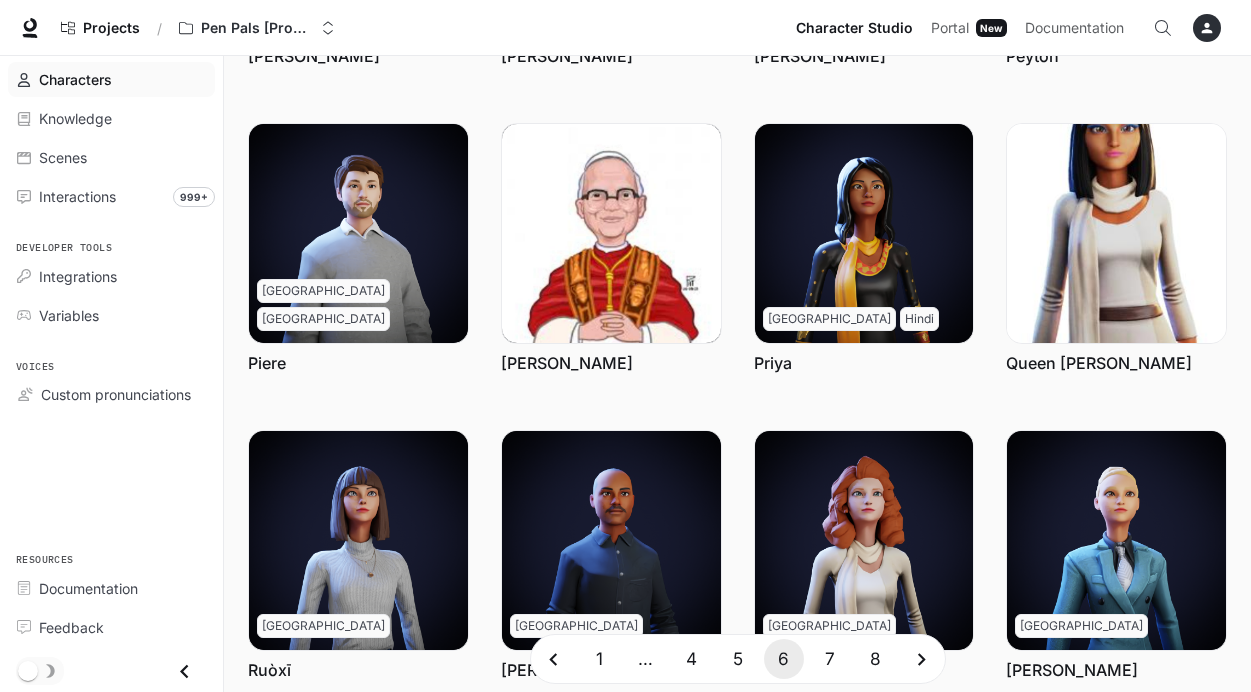 scroll, scrollTop: 440, scrollLeft: 0, axis: vertical 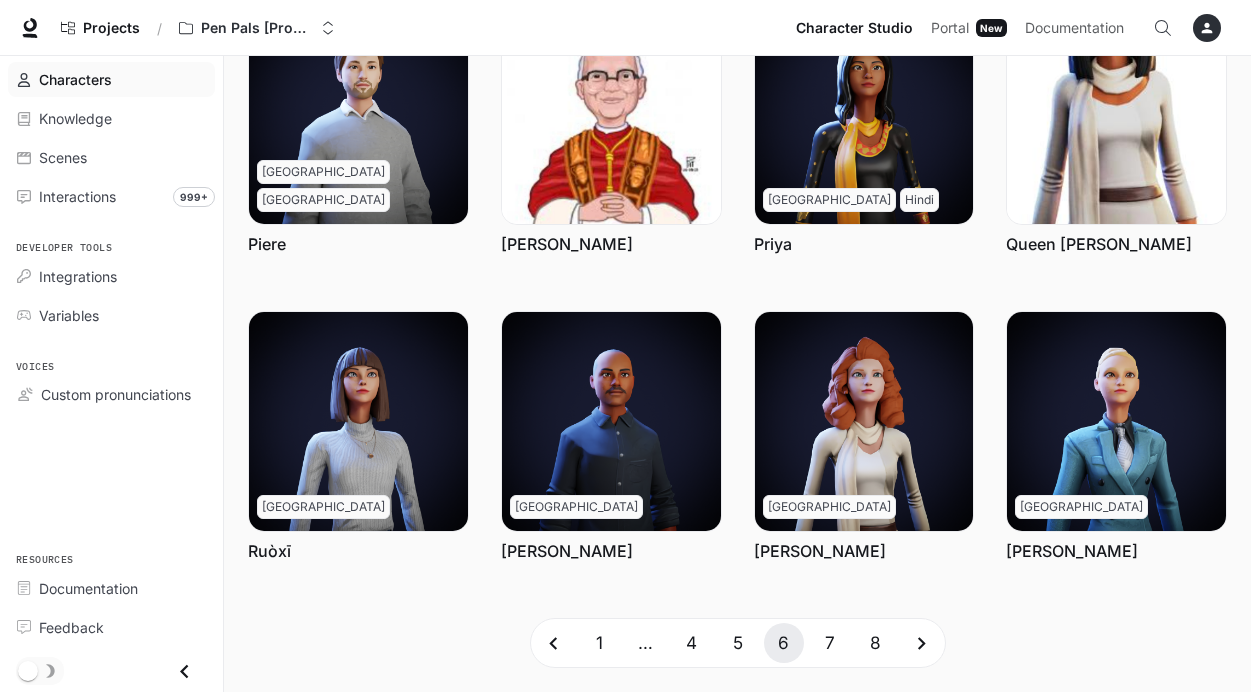 click on "7" at bounding box center [830, 643] 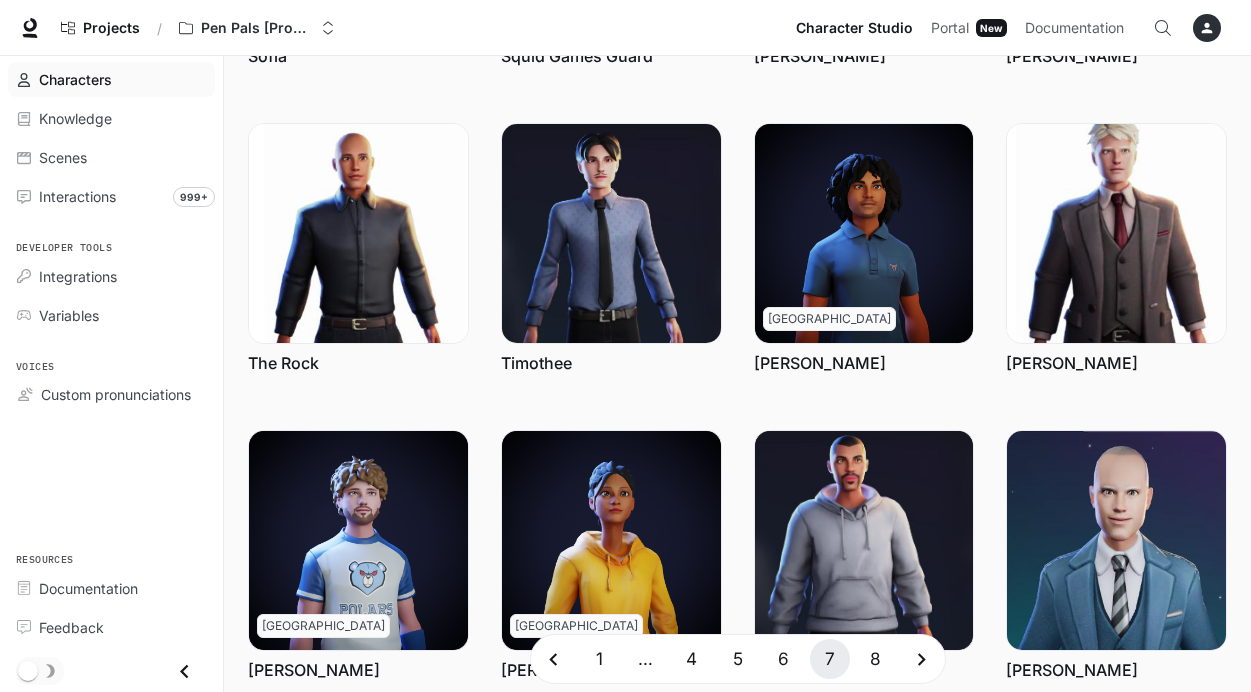 scroll, scrollTop: 316, scrollLeft: 0, axis: vertical 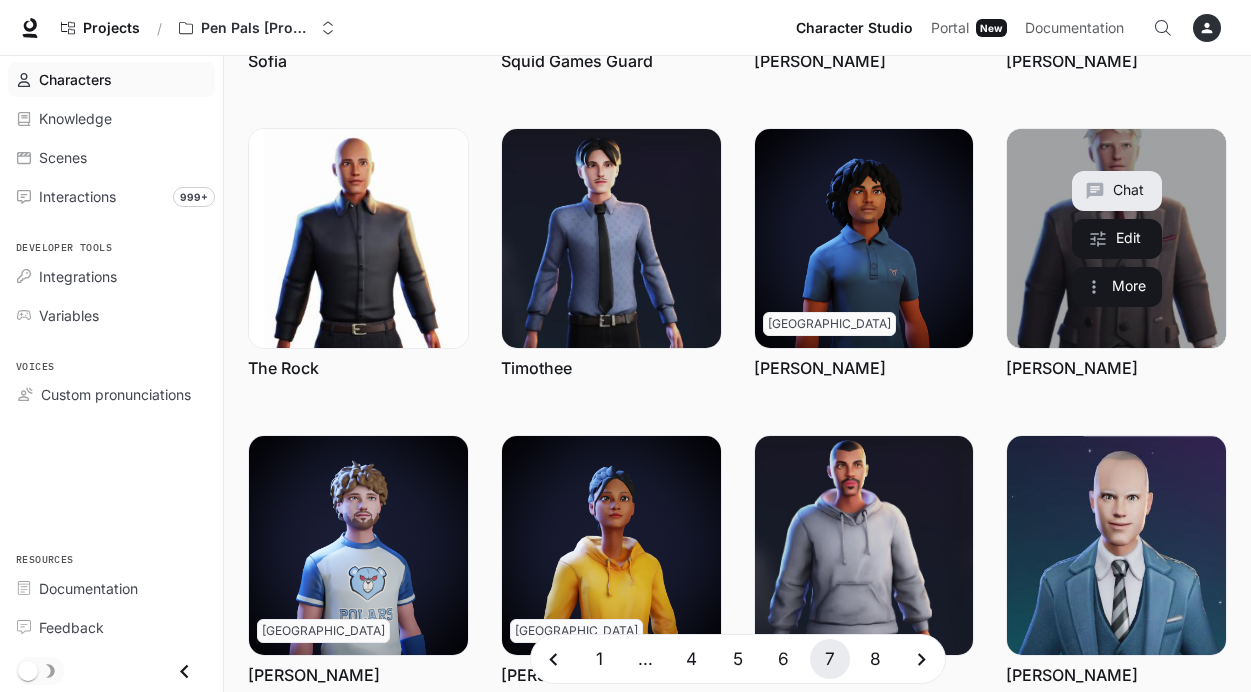 click at bounding box center (1116, 238) 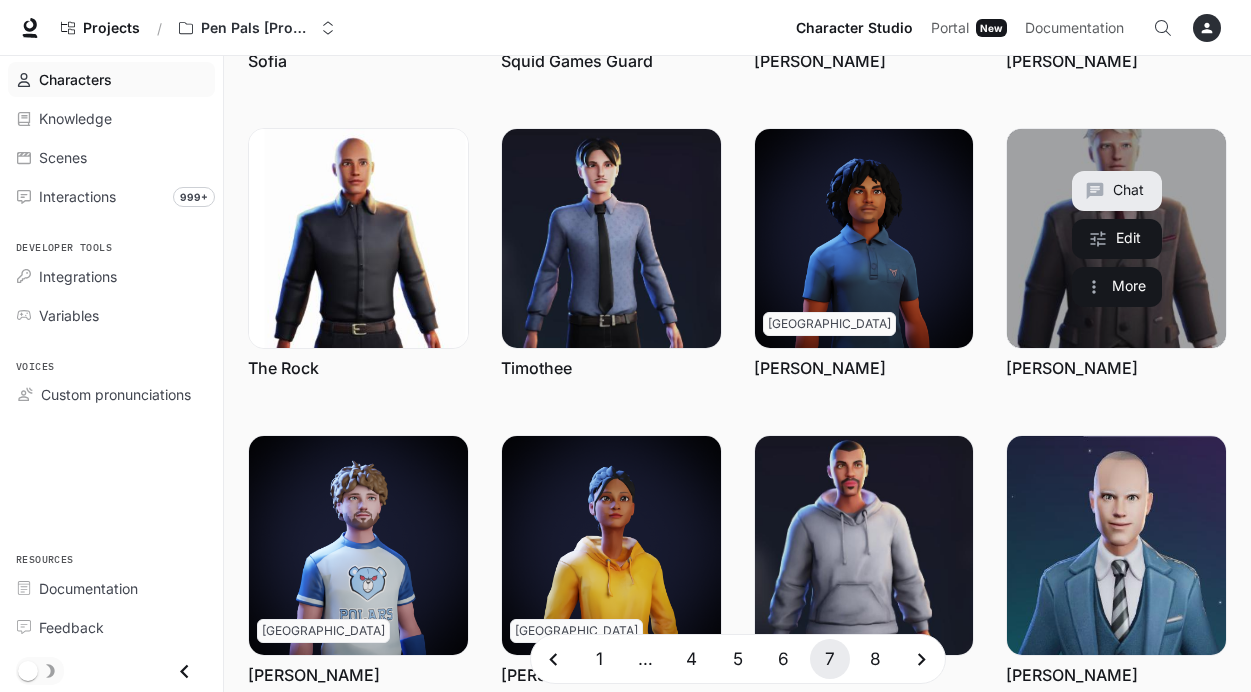 scroll, scrollTop: 0, scrollLeft: 0, axis: both 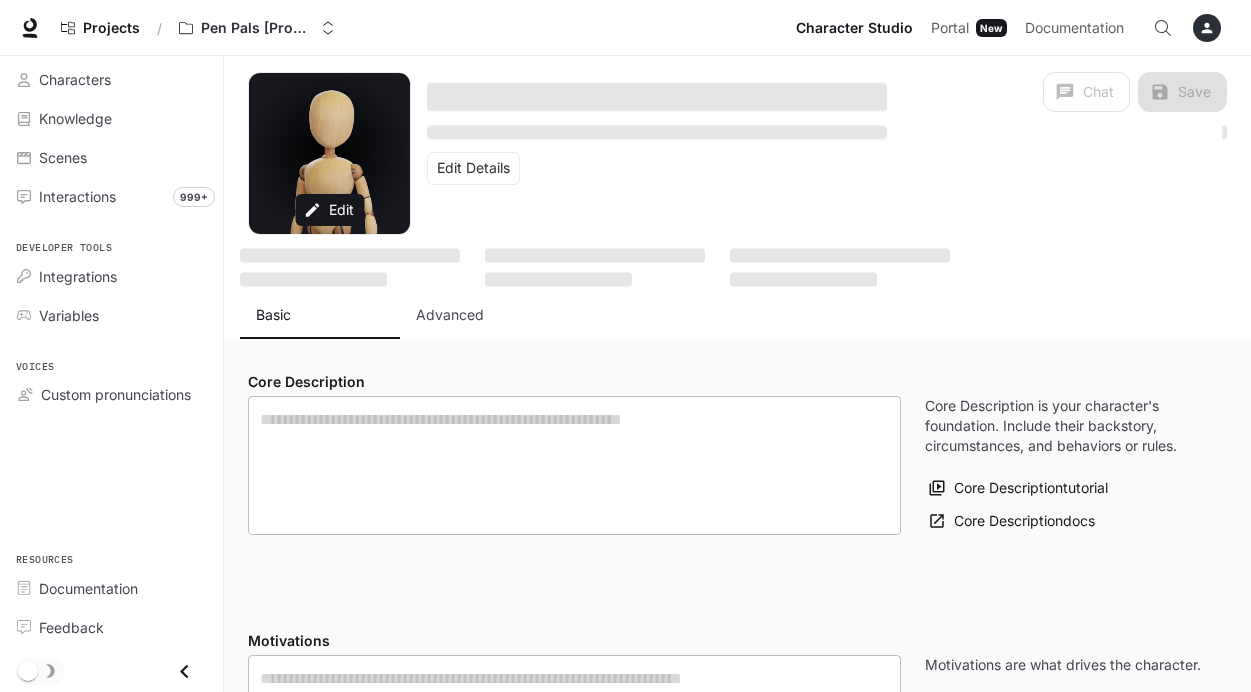 type on "**********" 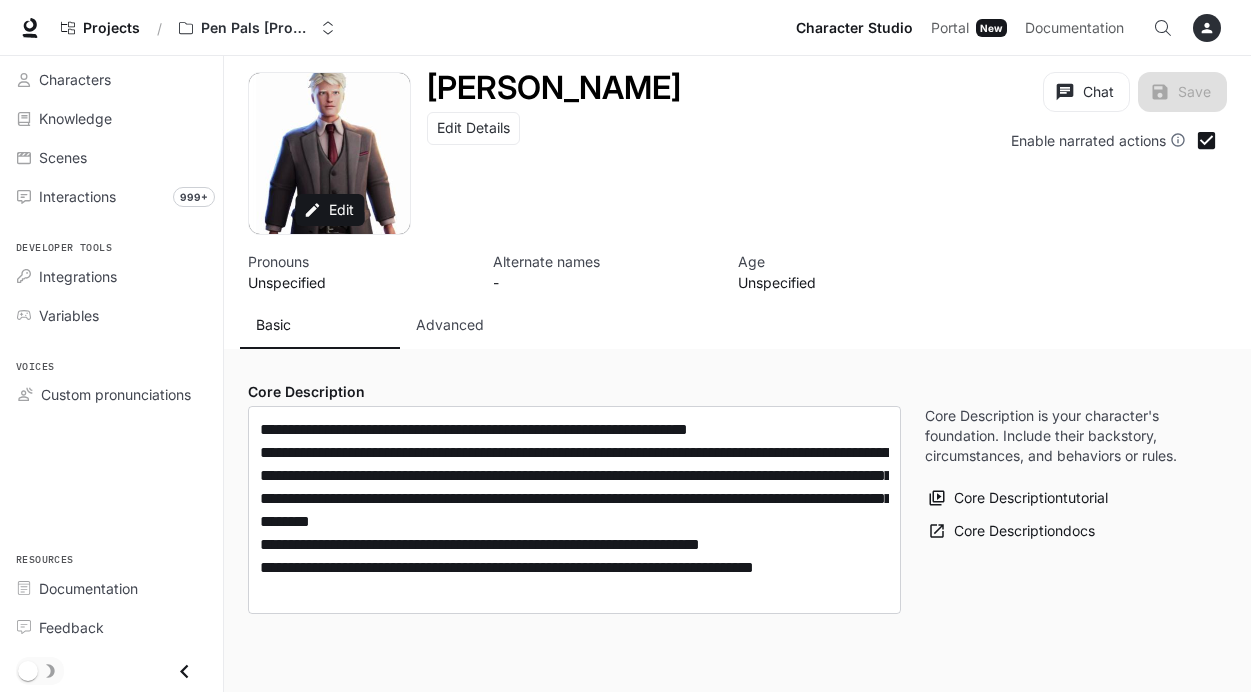 type on "**********" 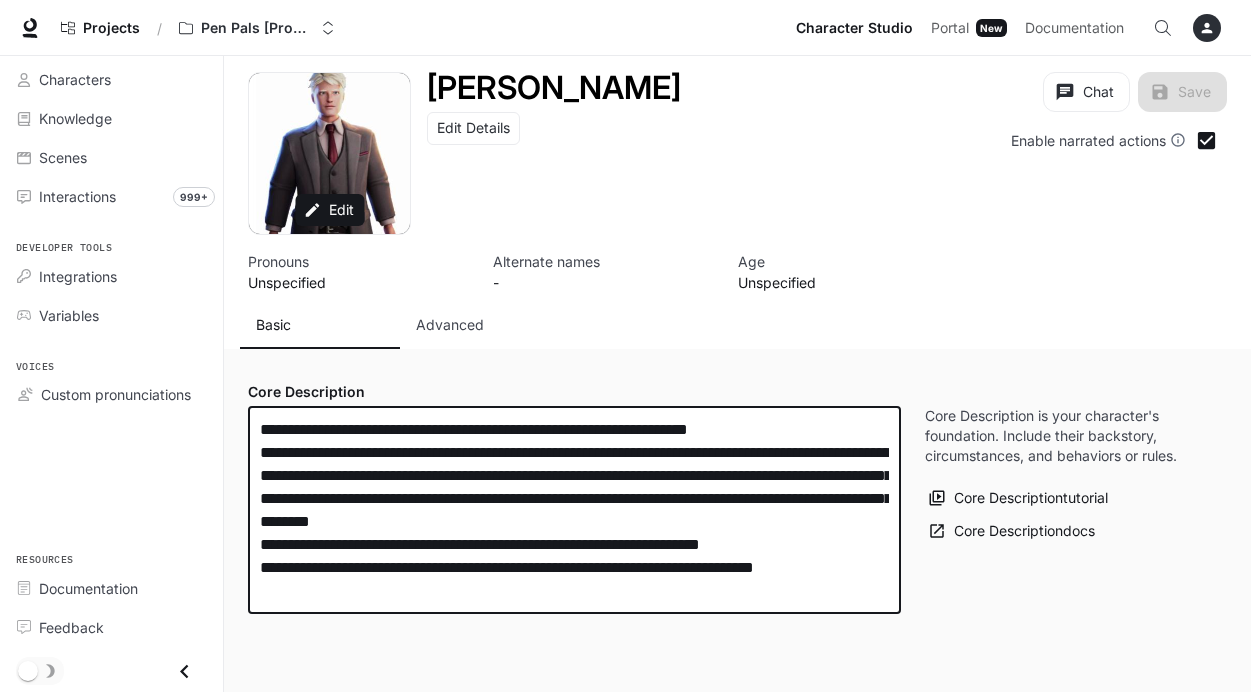 click on "**********" at bounding box center [574, 510] 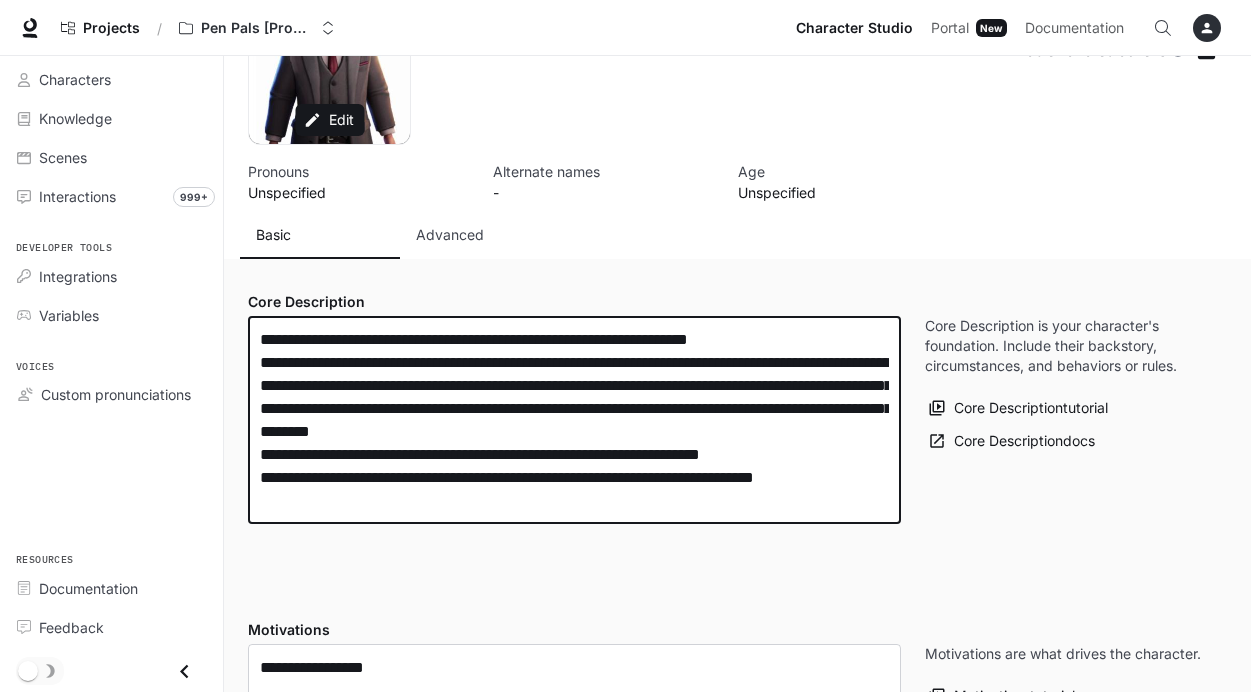 click on "**********" at bounding box center (574, 420) 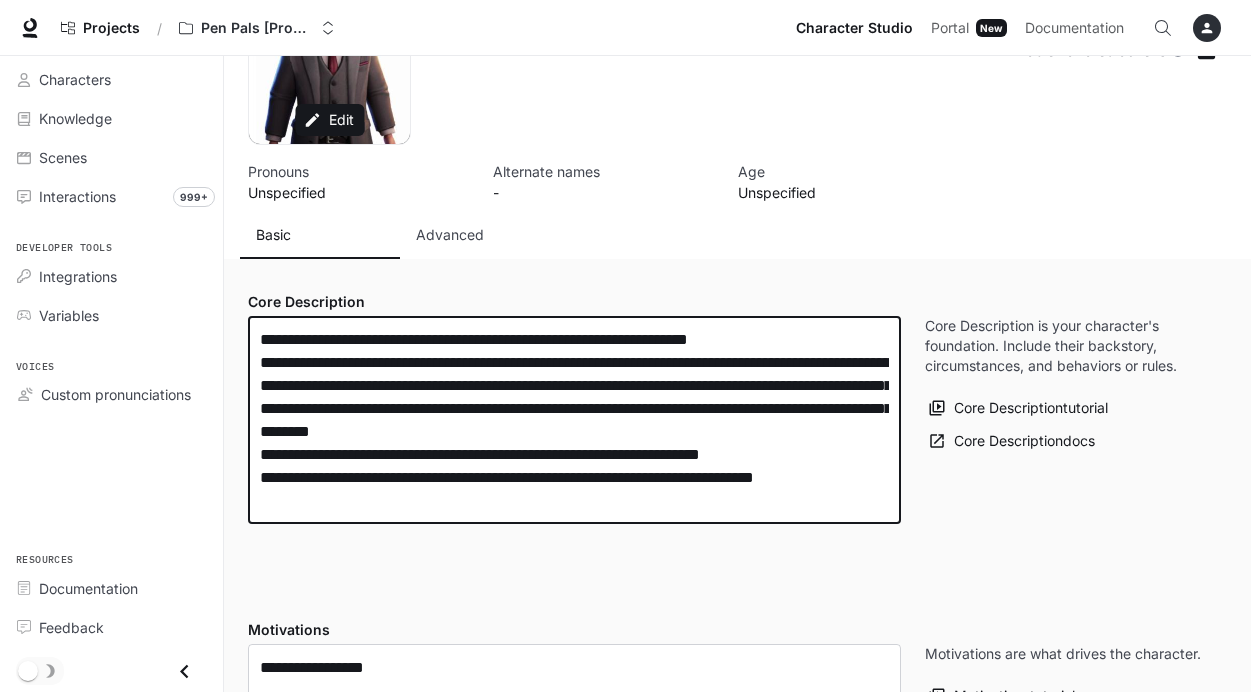 click on "**********" at bounding box center (737, 1325) 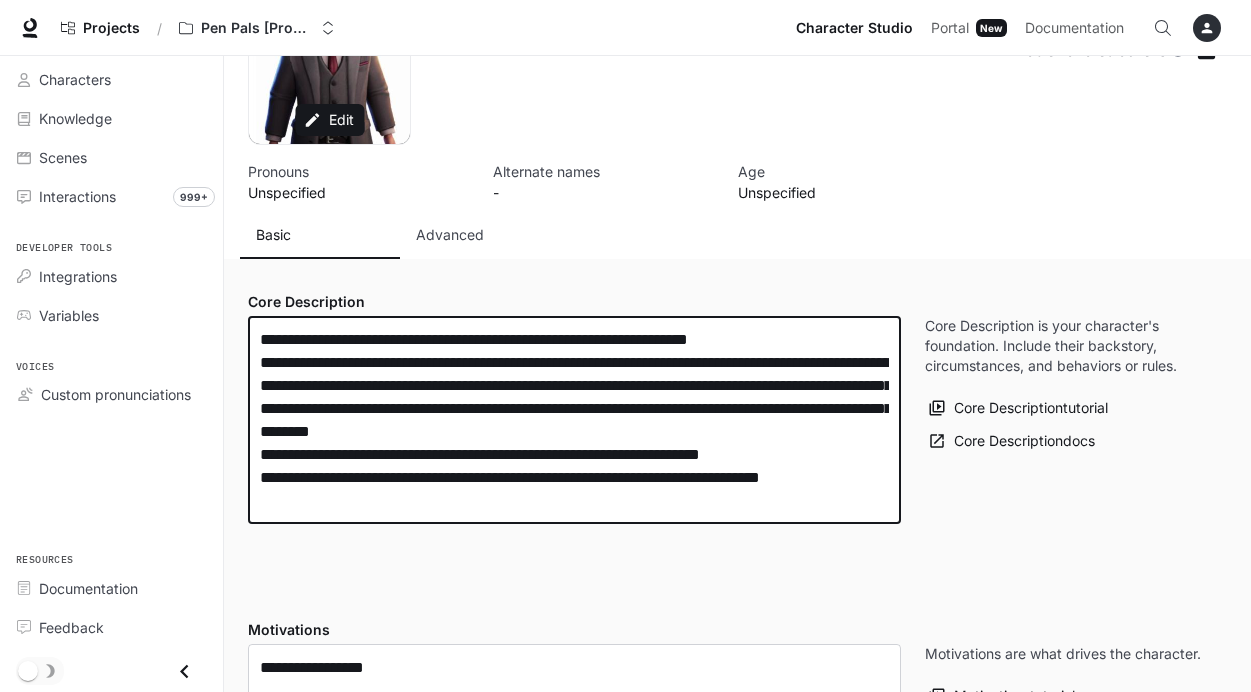 click on "**********" at bounding box center (574, 420) 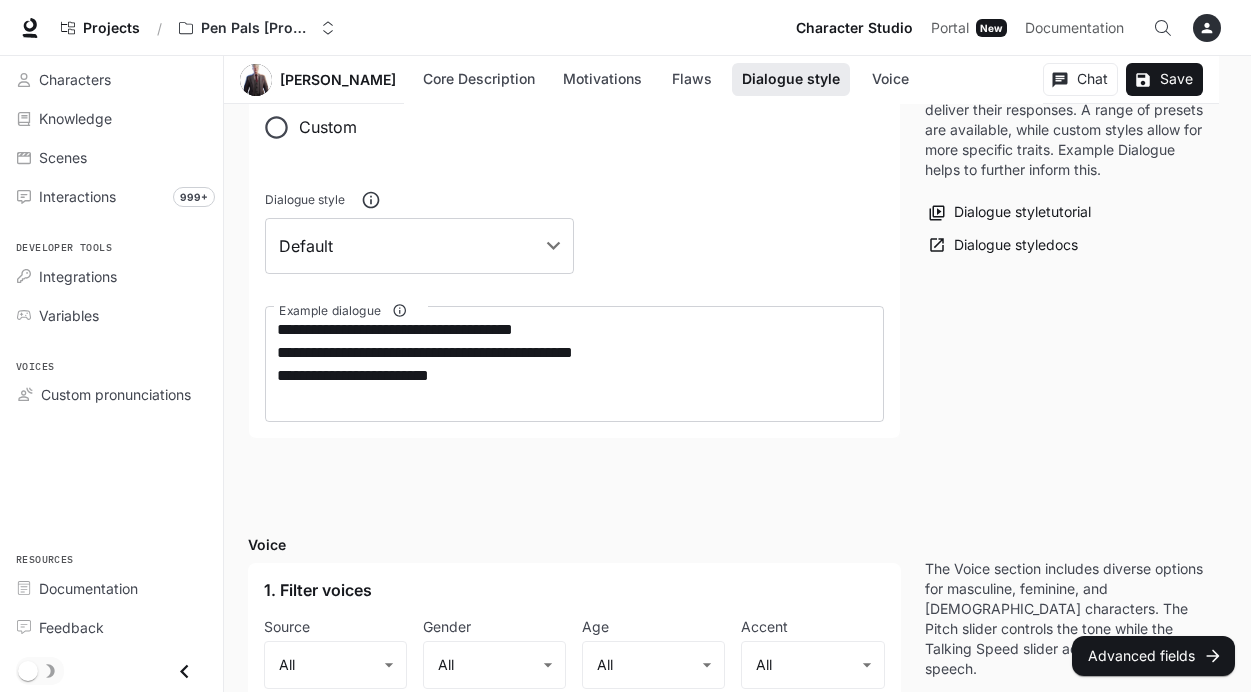 scroll, scrollTop: 1245, scrollLeft: 0, axis: vertical 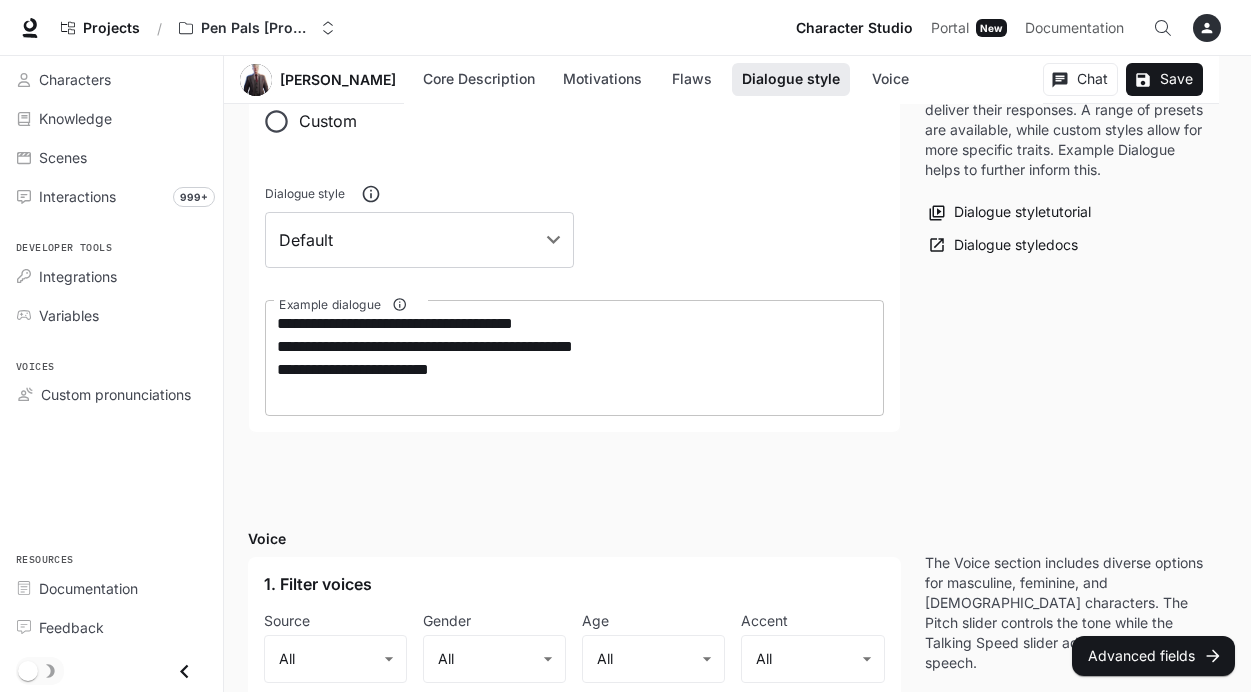 type on "**********" 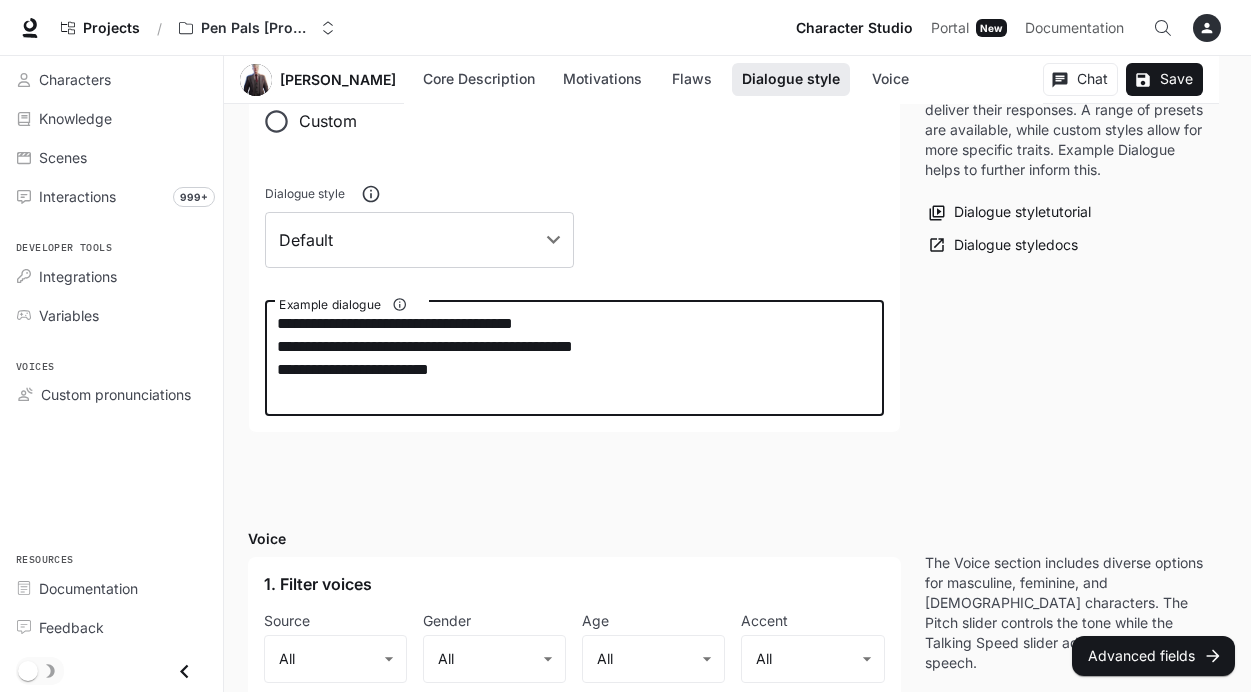 click on "**********" at bounding box center (574, 358) 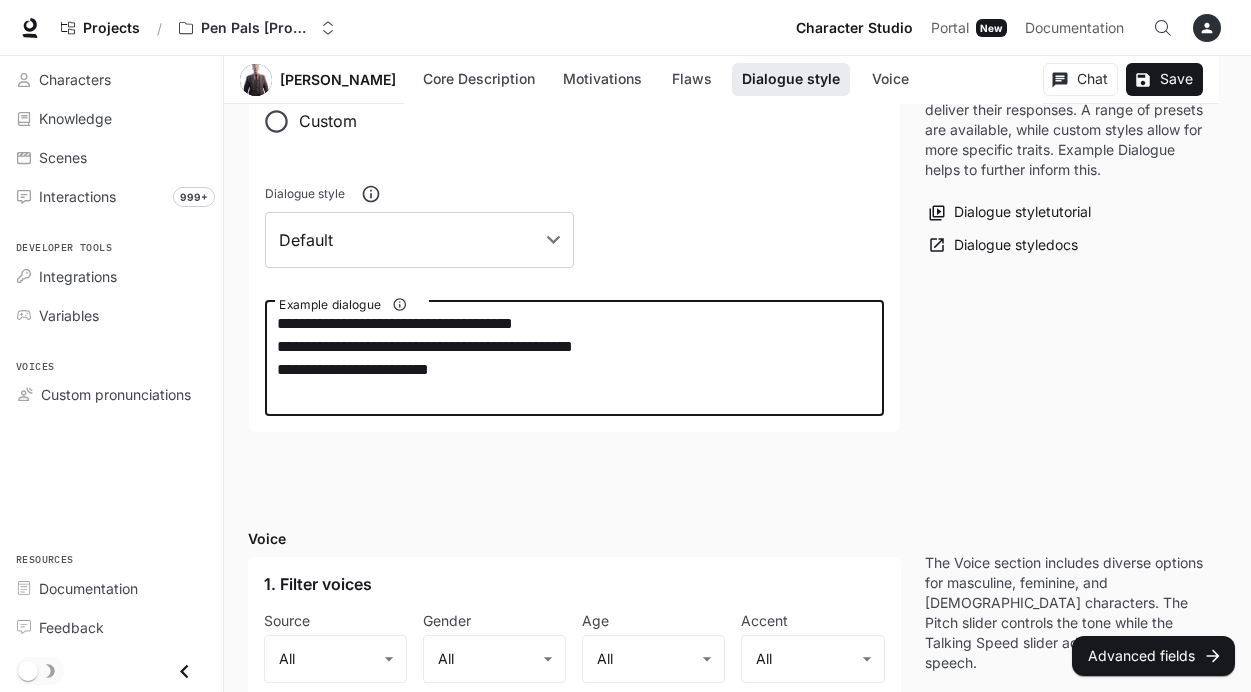 type on "**********" 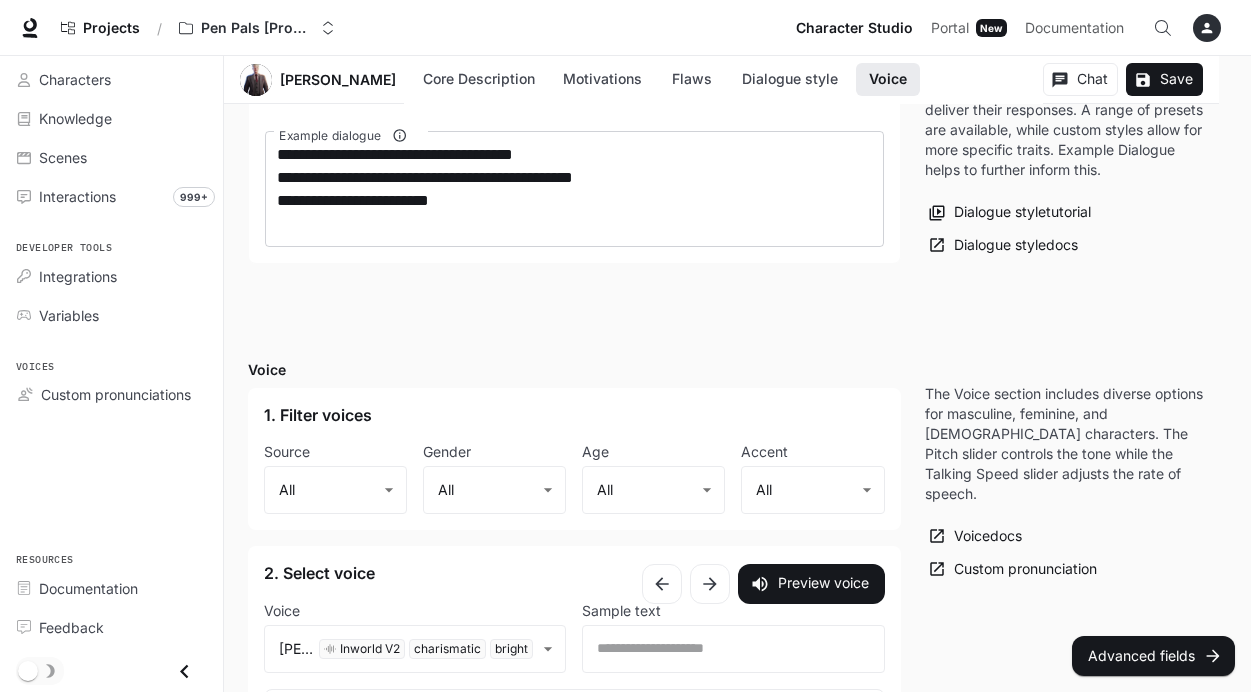 scroll, scrollTop: 1385, scrollLeft: 0, axis: vertical 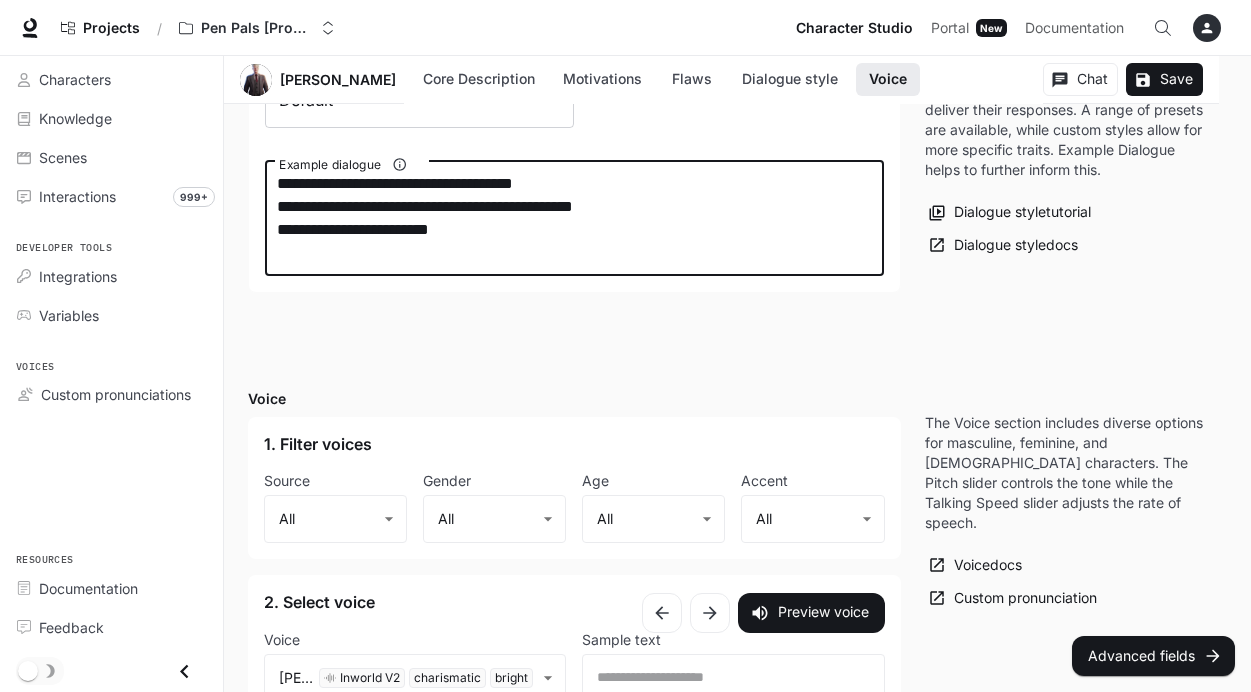 click on "**********" at bounding box center [574, 218] 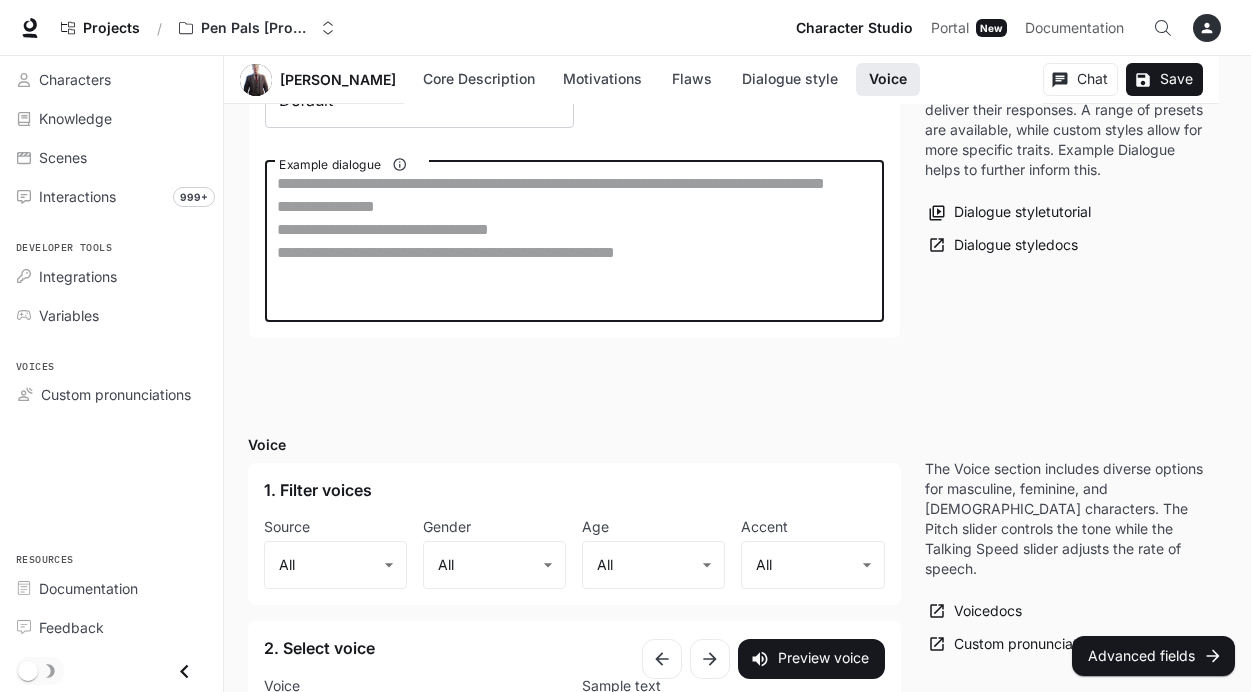 paste on "**********" 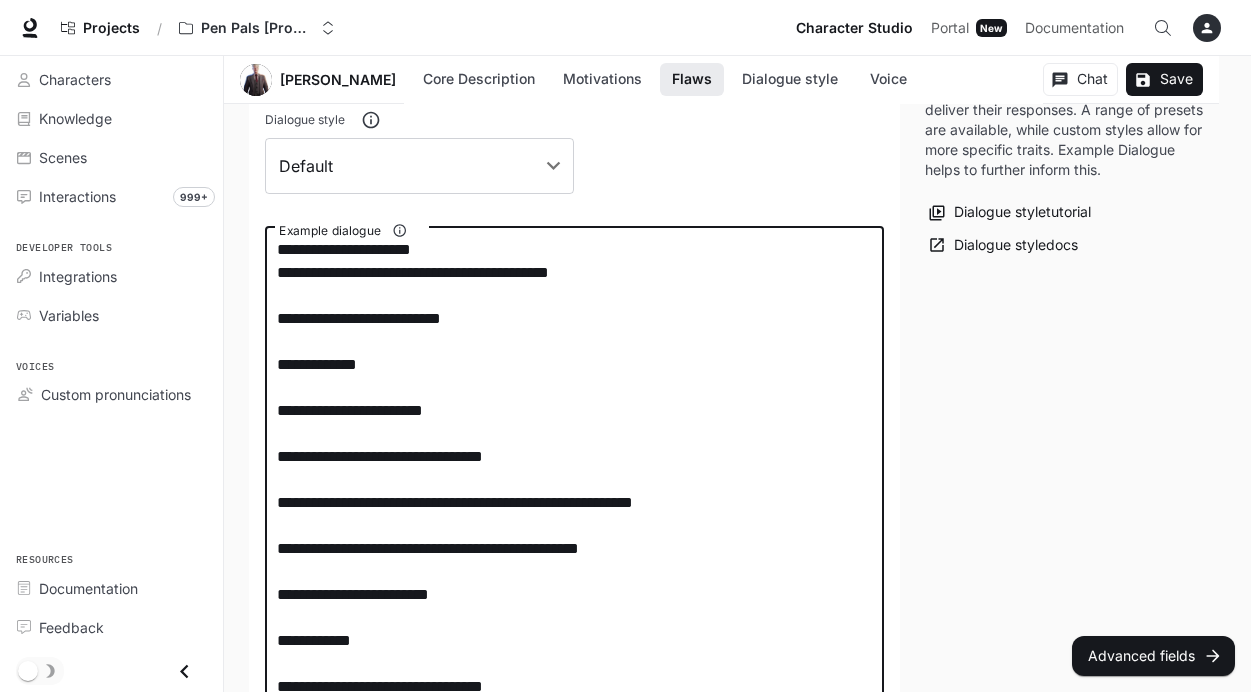 scroll, scrollTop: 1320, scrollLeft: 0, axis: vertical 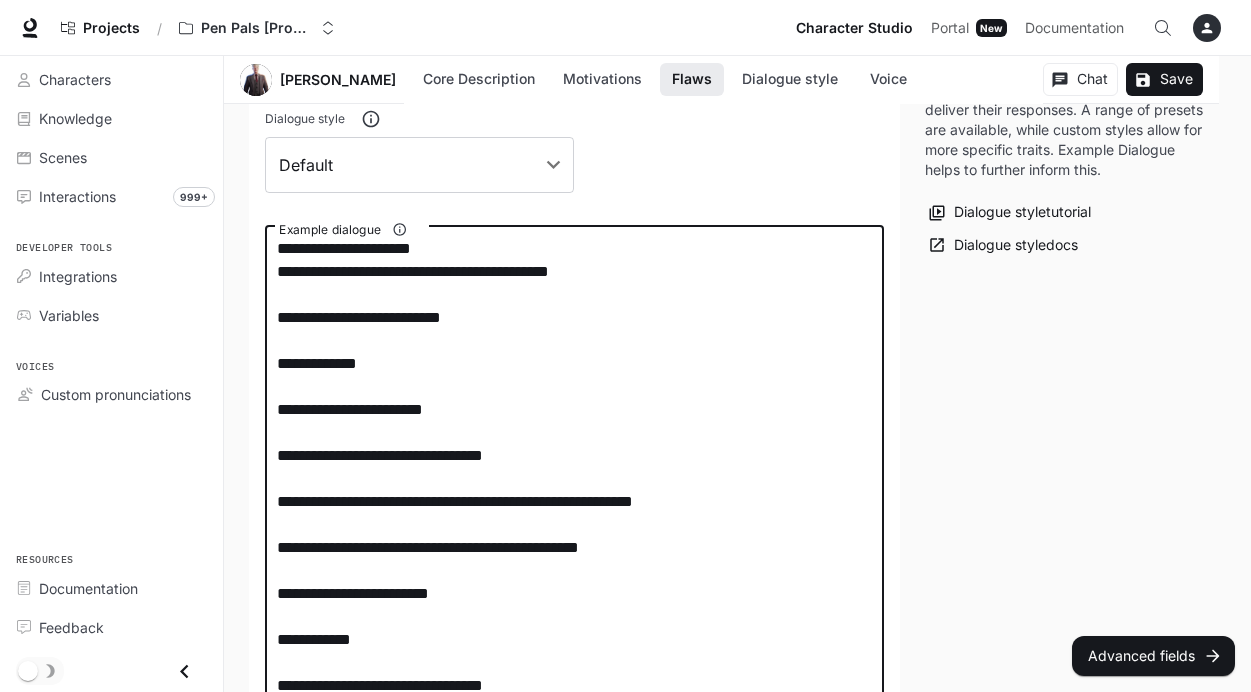 drag, startPoint x: 279, startPoint y: 248, endPoint x: 626, endPoint y: 280, distance: 348.47238 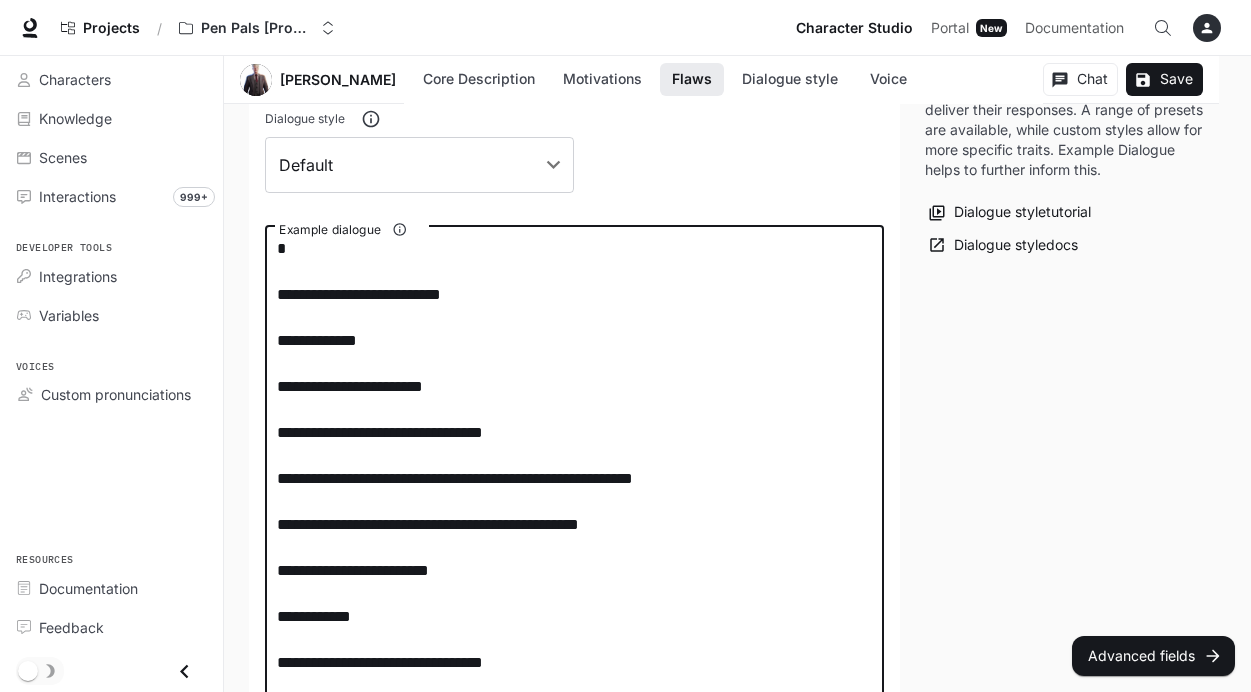 click on "**********" at bounding box center (574, 915) 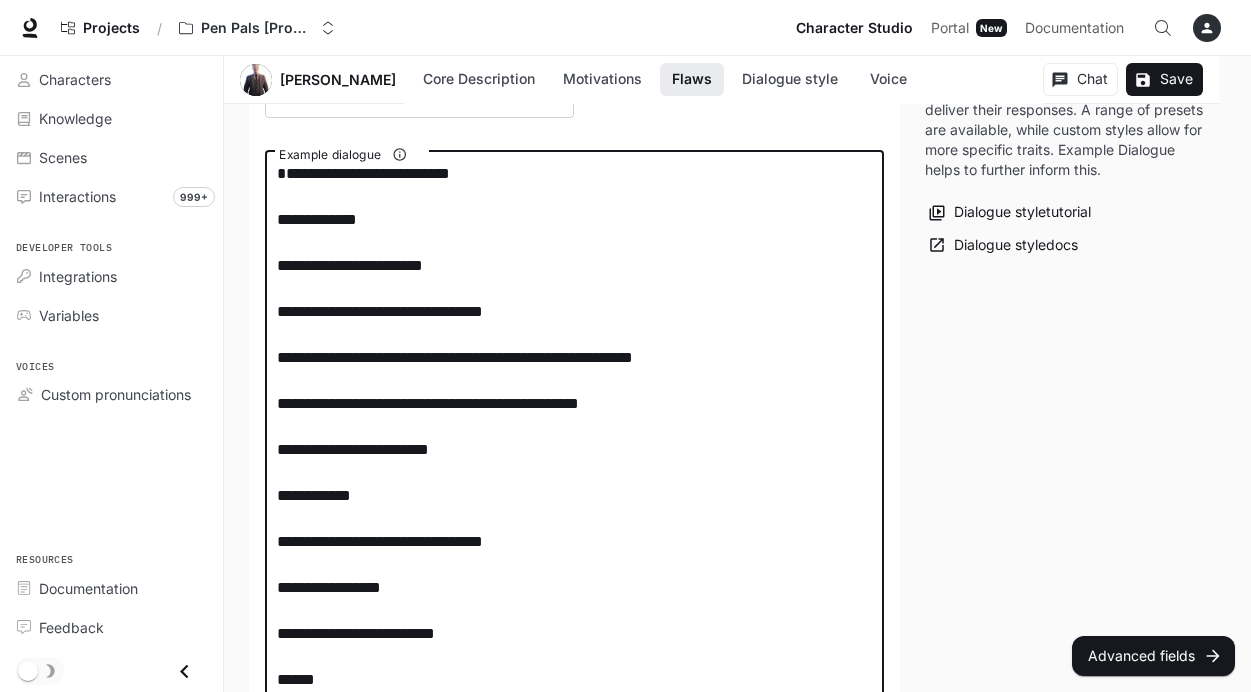 scroll, scrollTop: 1399, scrollLeft: 0, axis: vertical 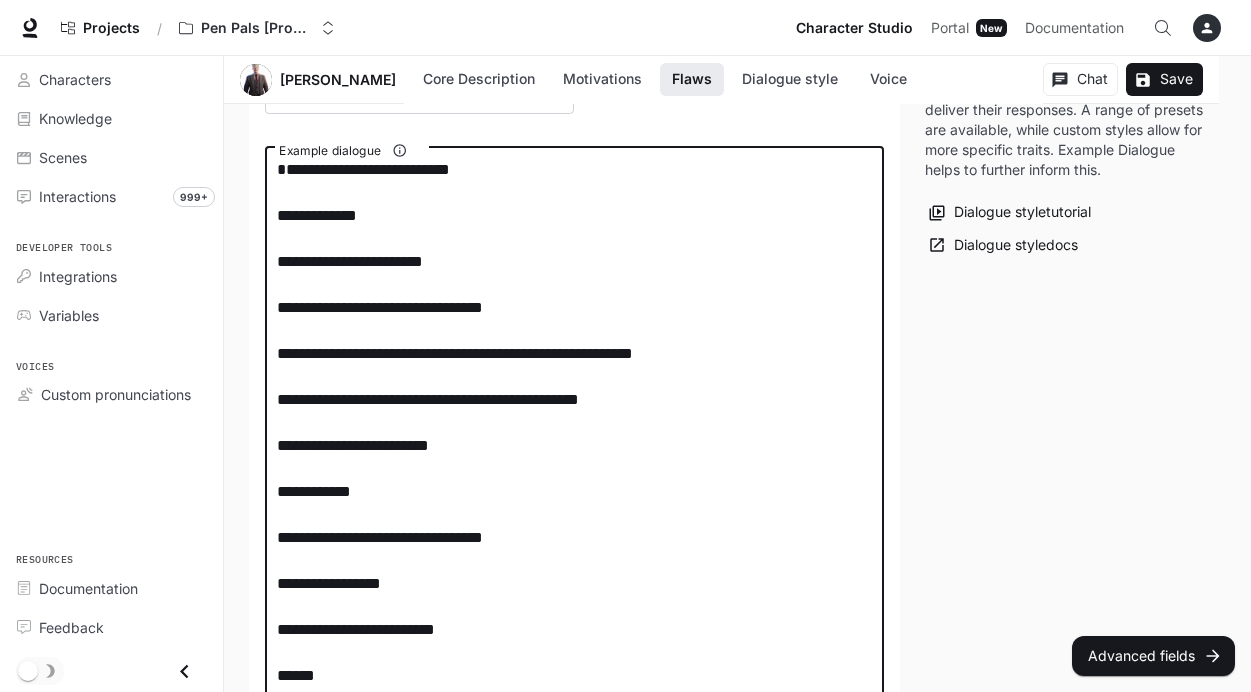 click on "**********" at bounding box center (574, 825) 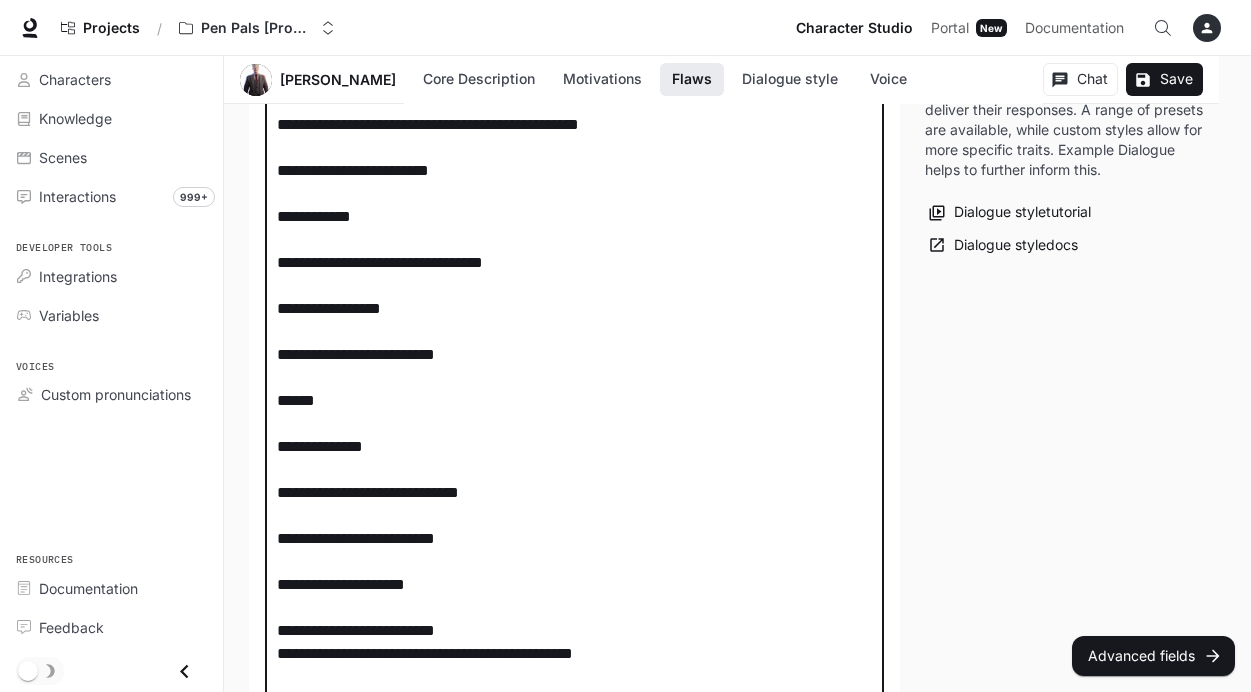 scroll, scrollTop: 1684, scrollLeft: 0, axis: vertical 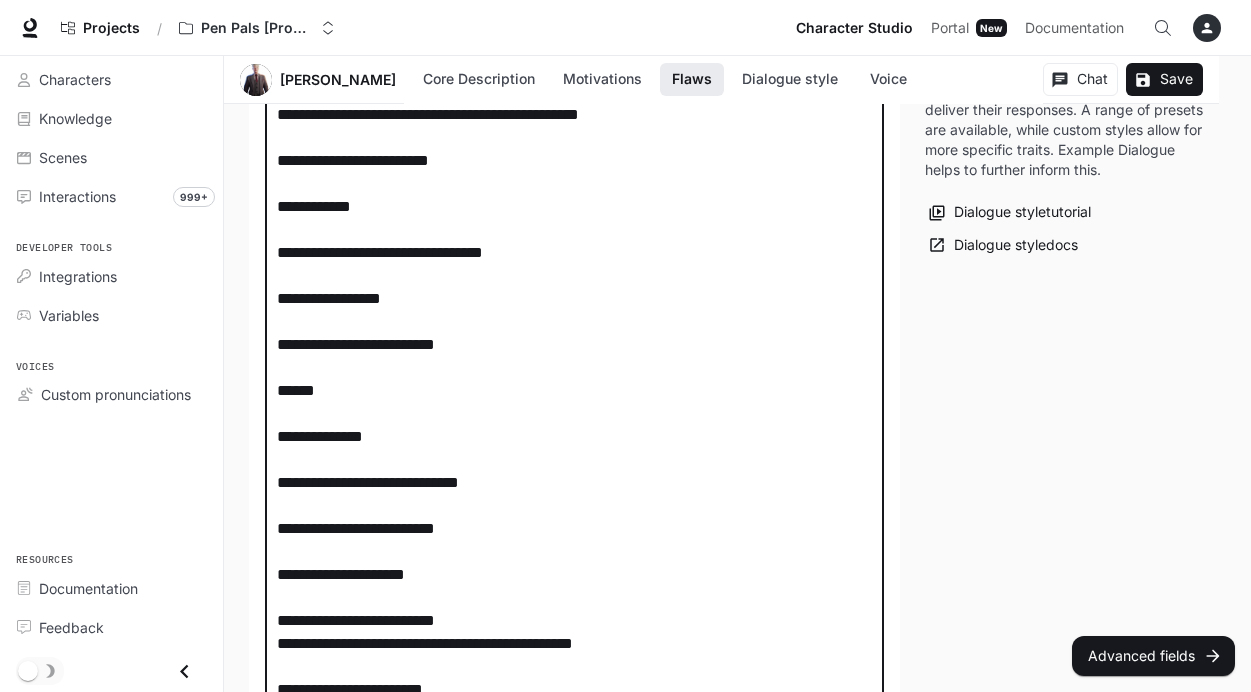 drag, startPoint x: 499, startPoint y: 366, endPoint x: 243, endPoint y: 365, distance: 256.00195 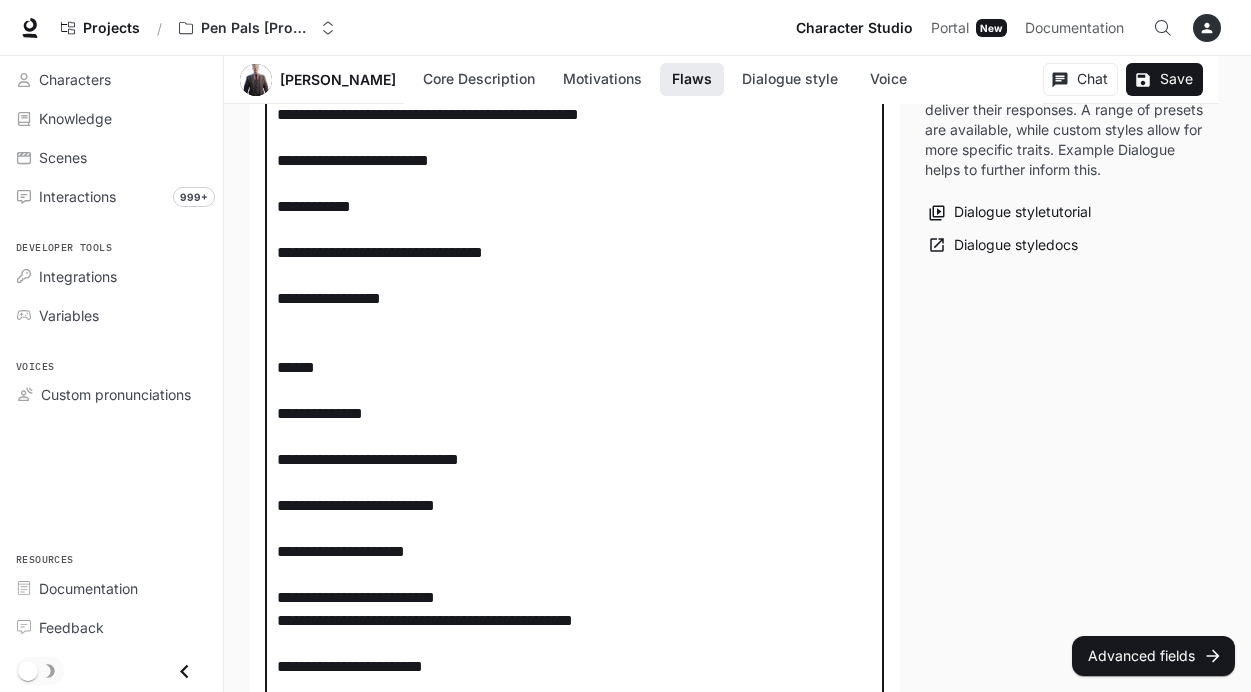 drag, startPoint x: 353, startPoint y: 403, endPoint x: 277, endPoint y: 342, distance: 97.45255 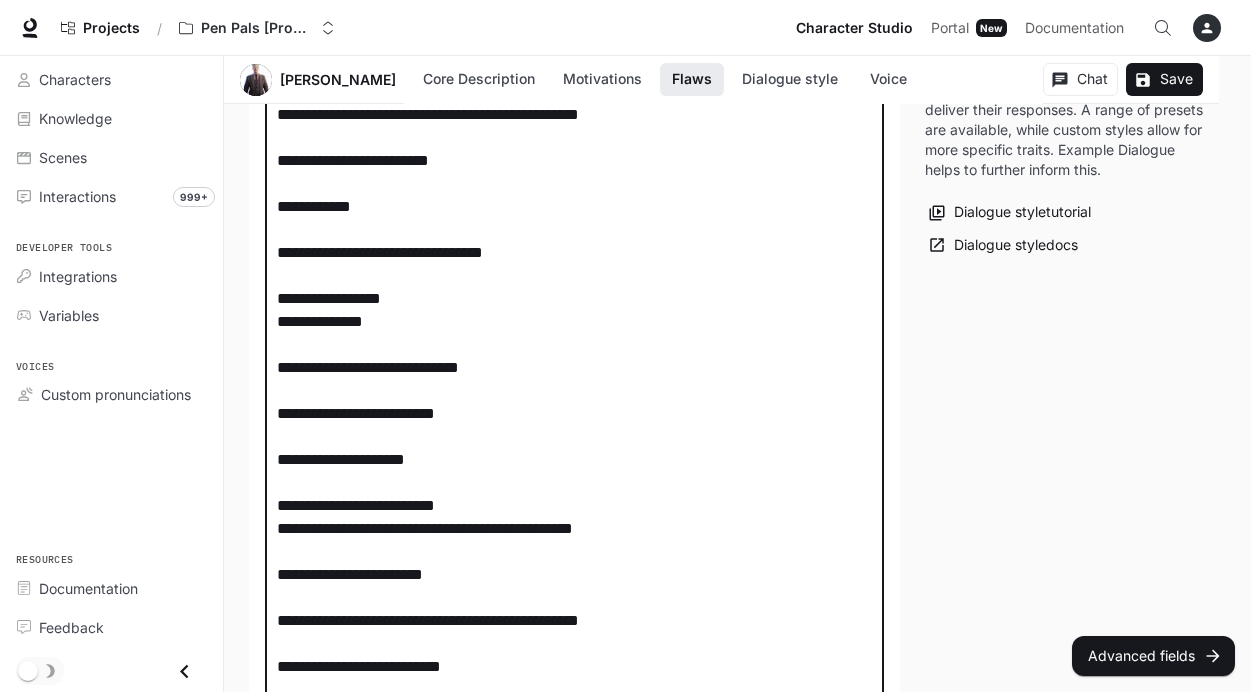 drag, startPoint x: 414, startPoint y: 356, endPoint x: 262, endPoint y: 349, distance: 152.1611 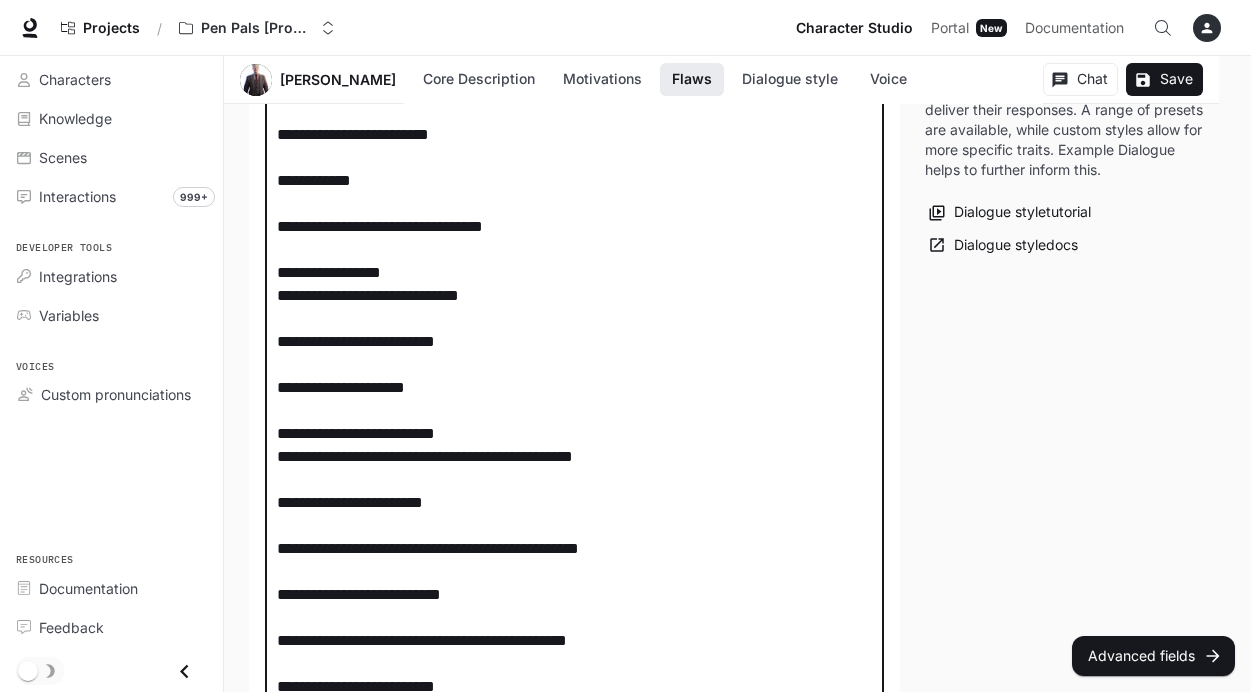 scroll, scrollTop: 1712, scrollLeft: 0, axis: vertical 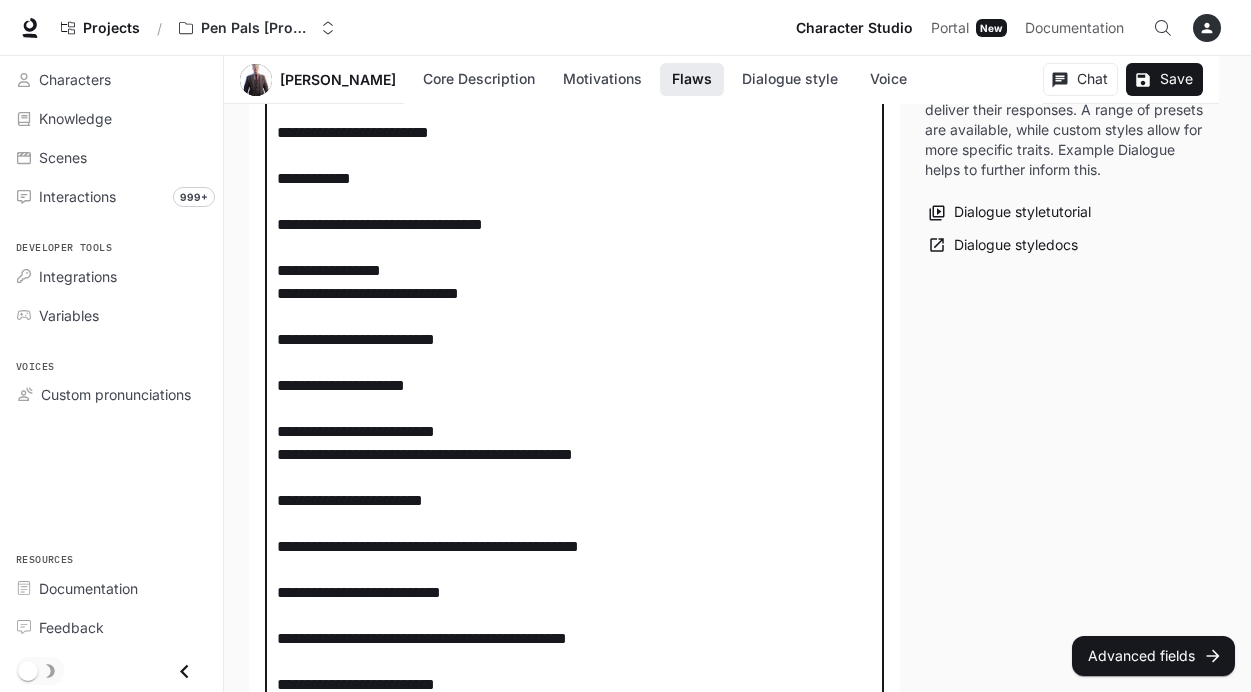 drag, startPoint x: 486, startPoint y: 451, endPoint x: 275, endPoint y: 447, distance: 211.03792 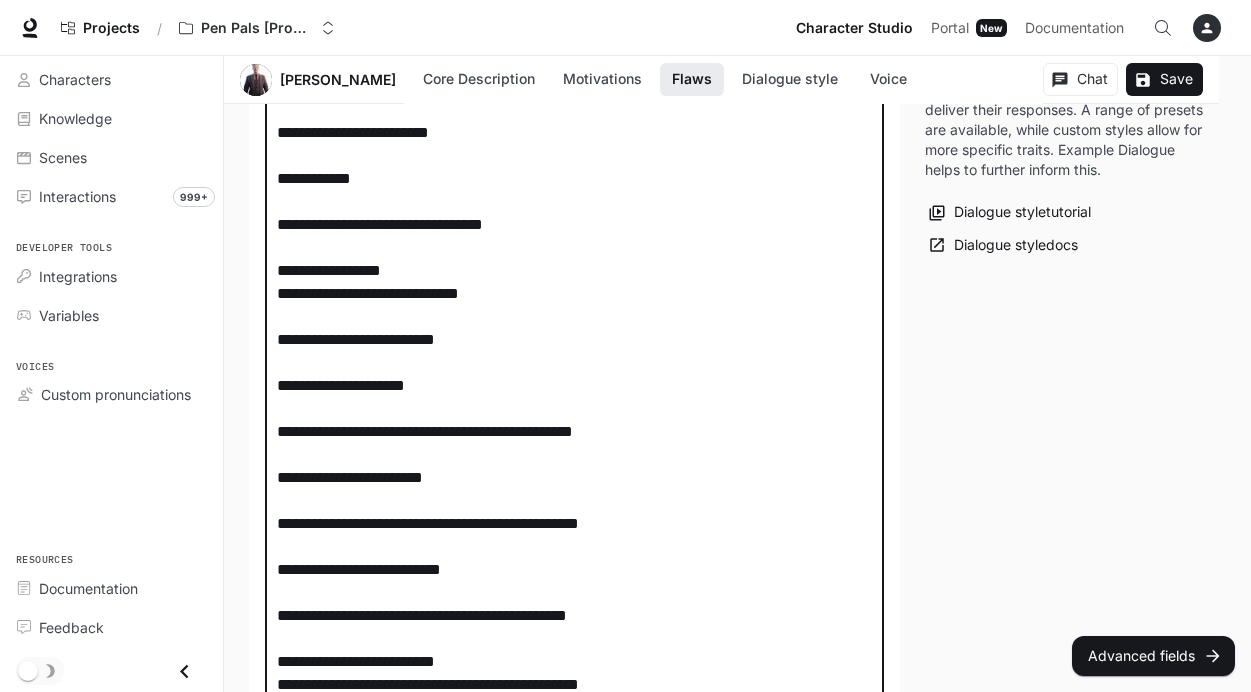 drag, startPoint x: 277, startPoint y: 455, endPoint x: 689, endPoint y: 461, distance: 412.0437 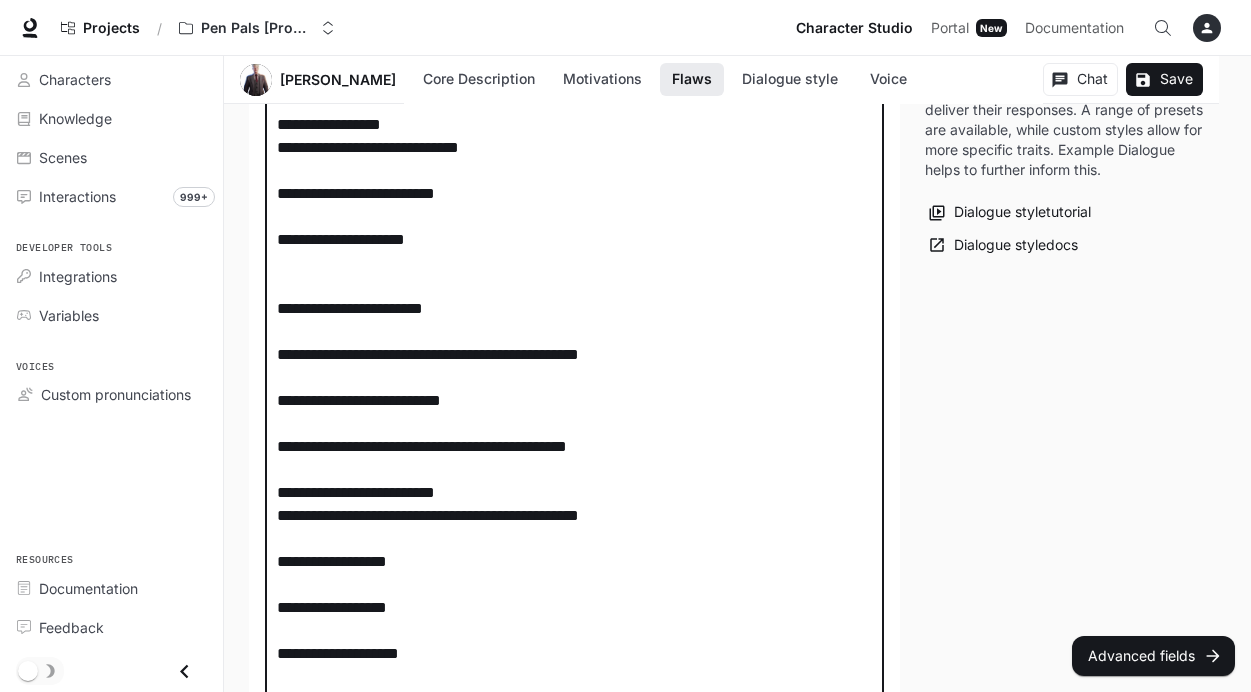 scroll, scrollTop: 1862, scrollLeft: 0, axis: vertical 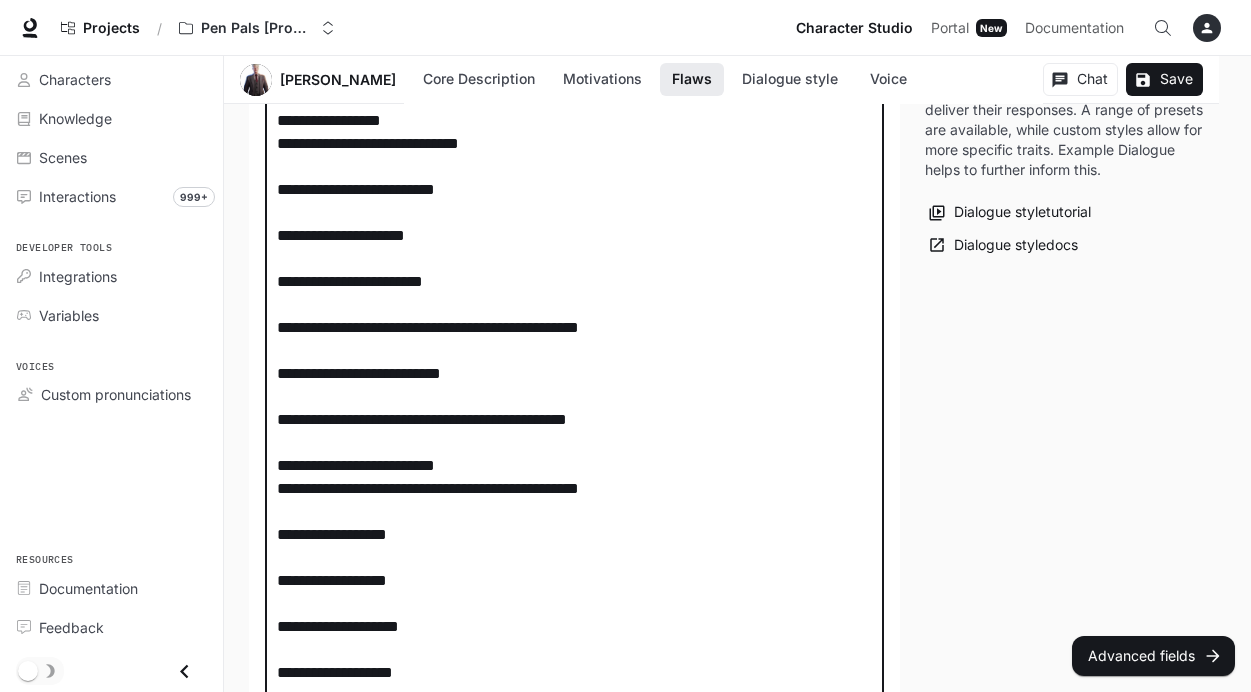 drag, startPoint x: 277, startPoint y: 491, endPoint x: 746, endPoint y: 499, distance: 469.06824 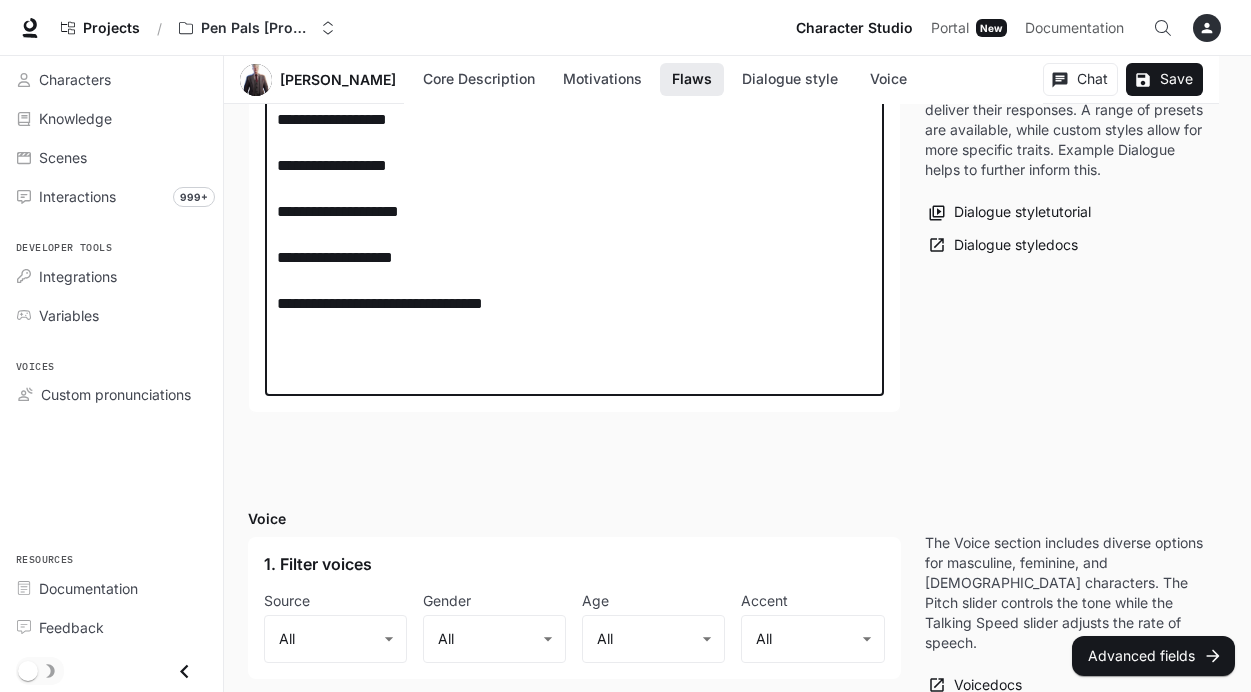 scroll, scrollTop: 2234, scrollLeft: 0, axis: vertical 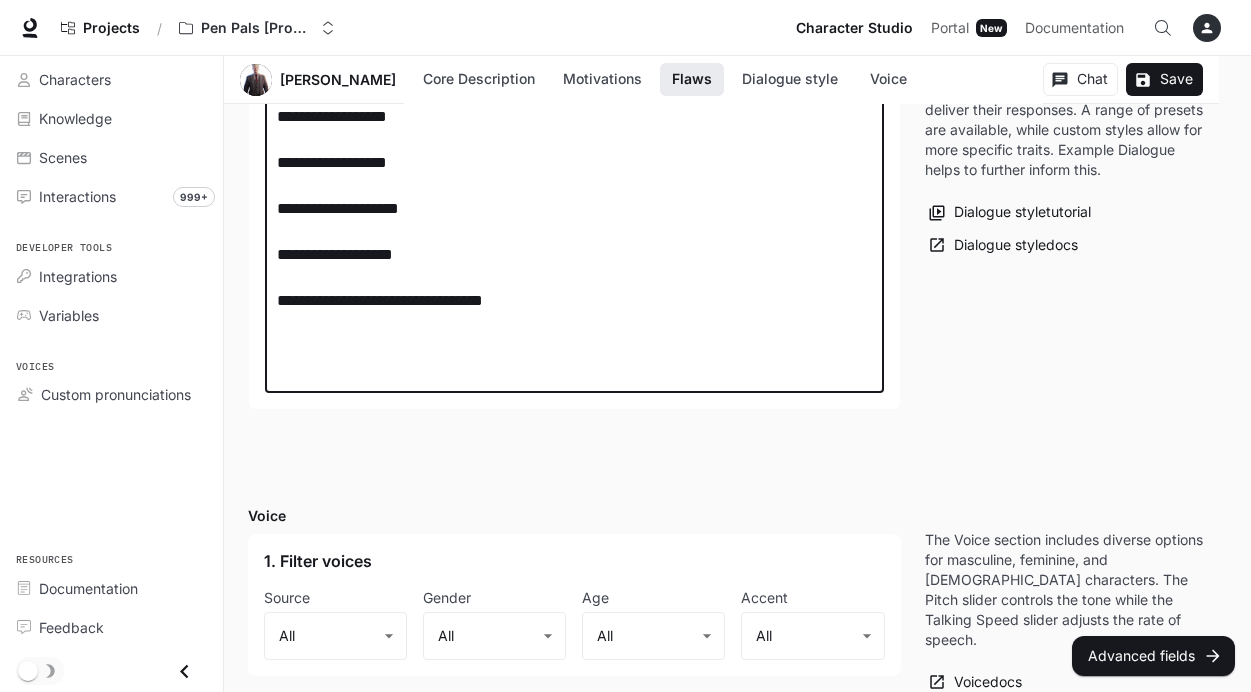 drag, startPoint x: 476, startPoint y: 376, endPoint x: 511, endPoint y: 417, distance: 53.90733 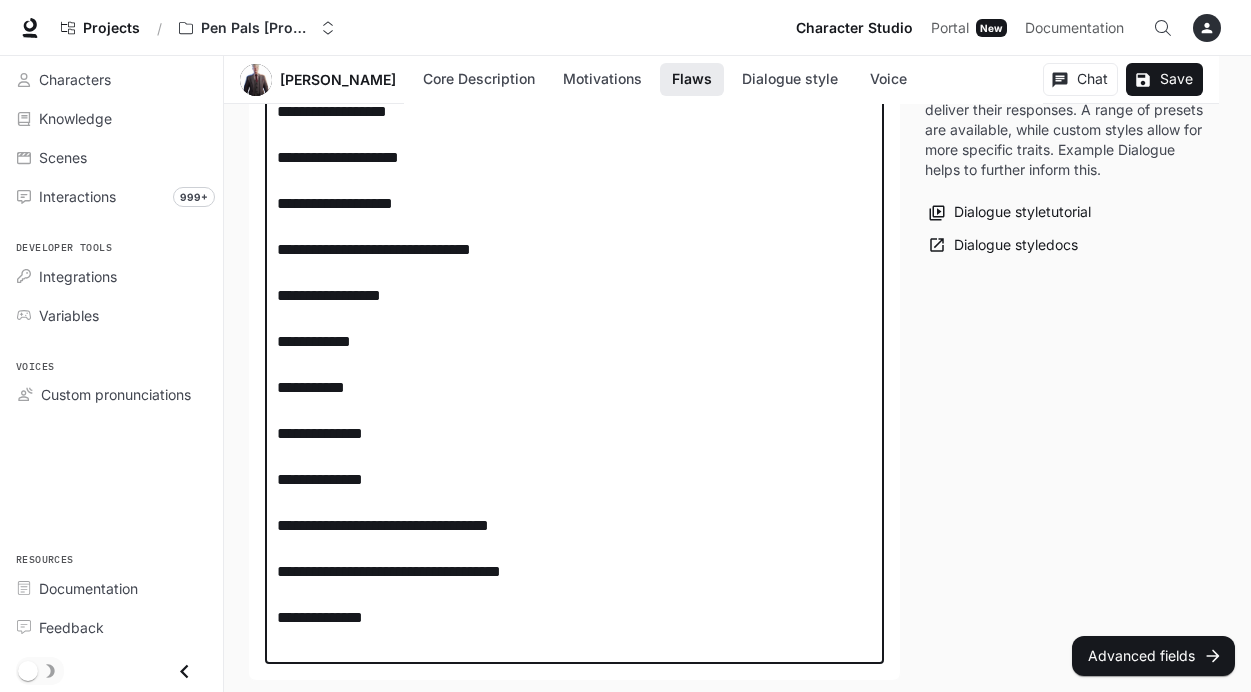 scroll, scrollTop: 2345, scrollLeft: 0, axis: vertical 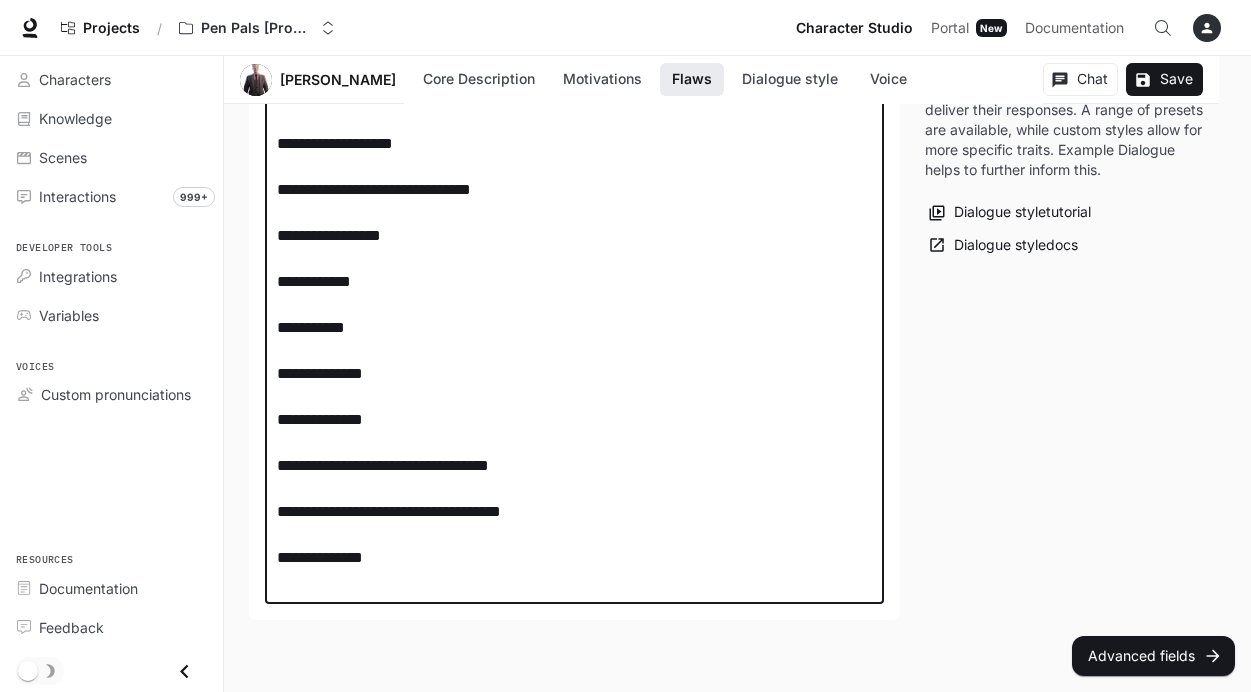 drag, startPoint x: 551, startPoint y: 484, endPoint x: 254, endPoint y: 482, distance: 297.00674 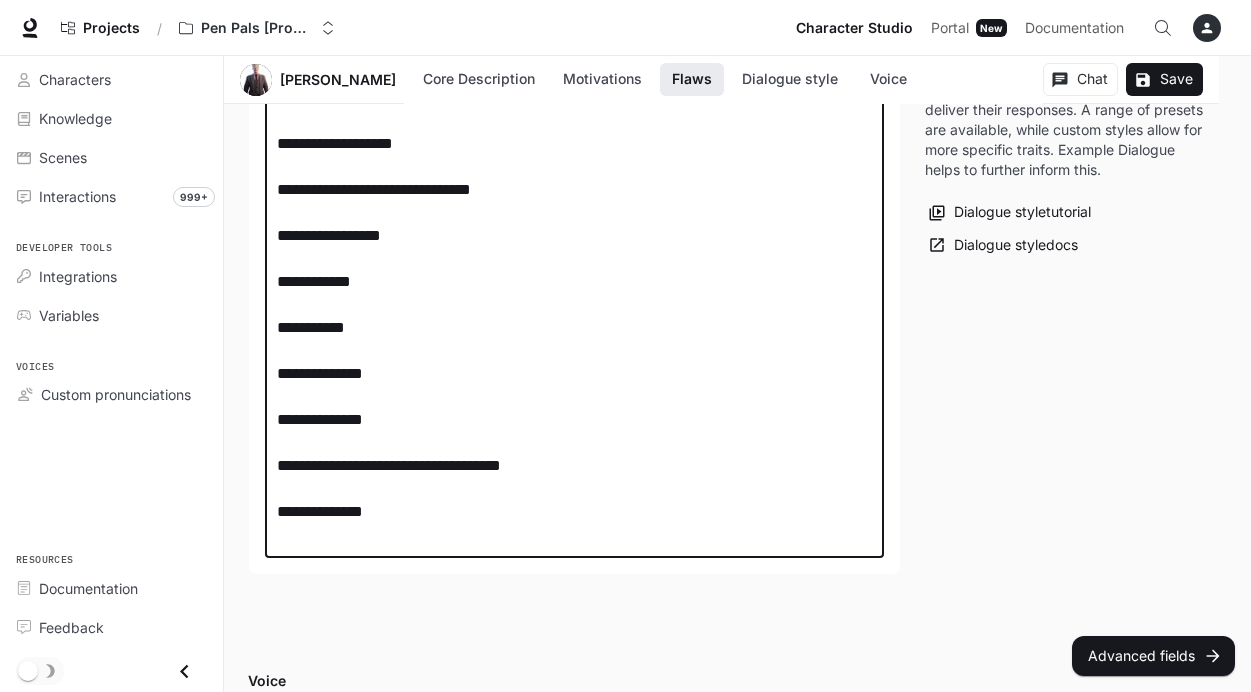 click on "**********" at bounding box center (574, -121) 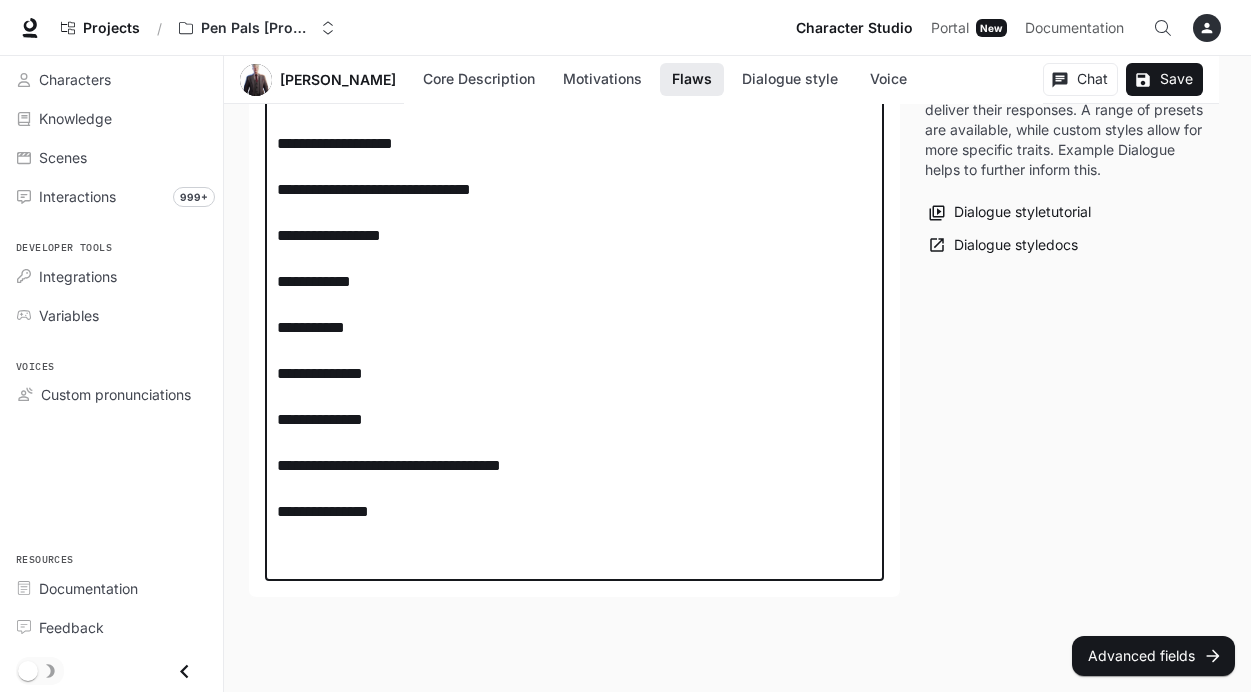 paste on "**********" 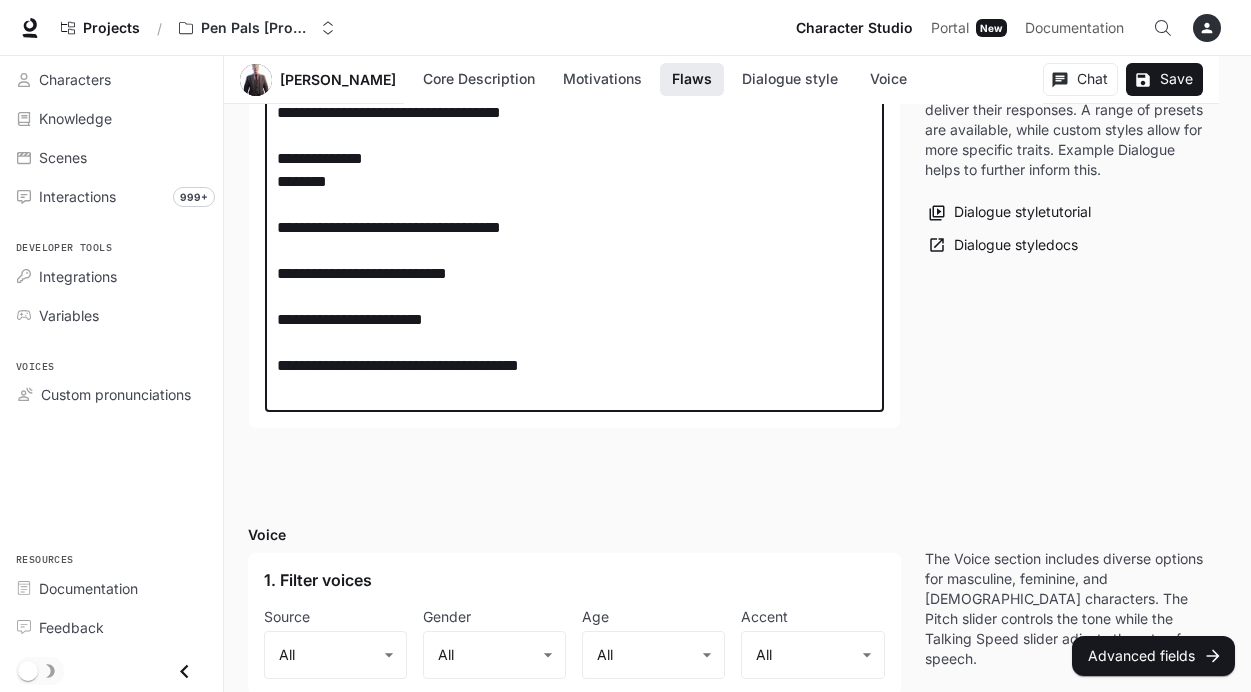 scroll, scrollTop: 2889, scrollLeft: 0, axis: vertical 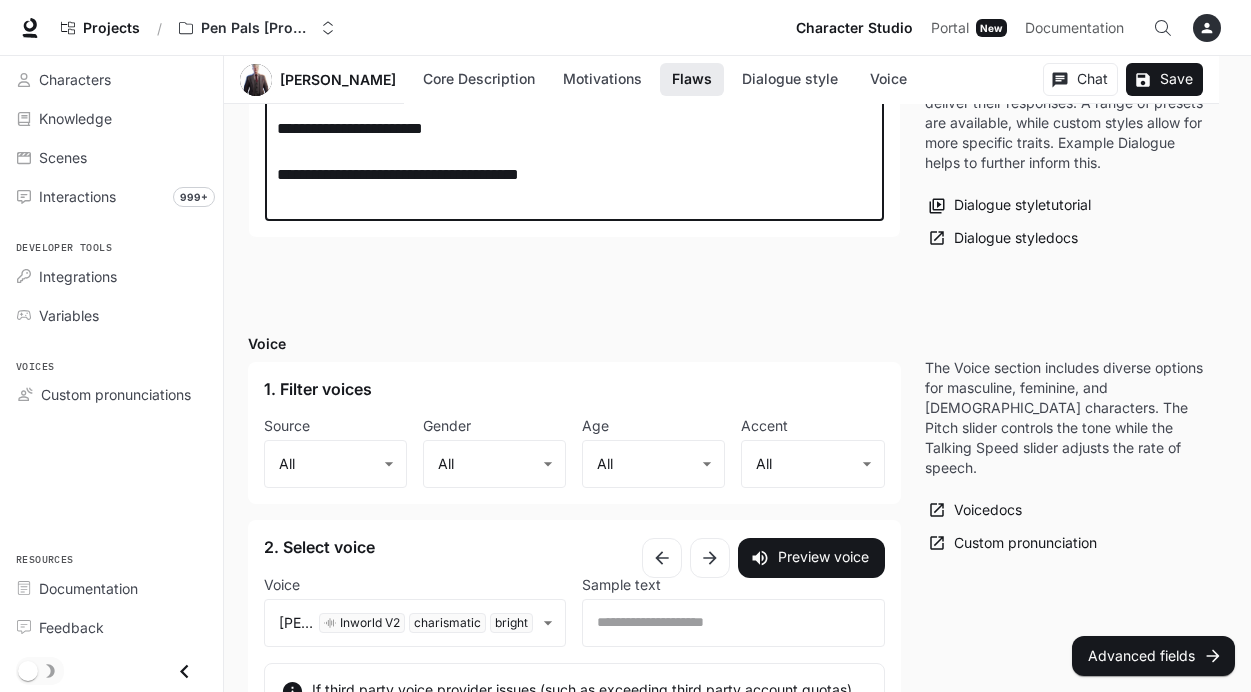 type on "**********" 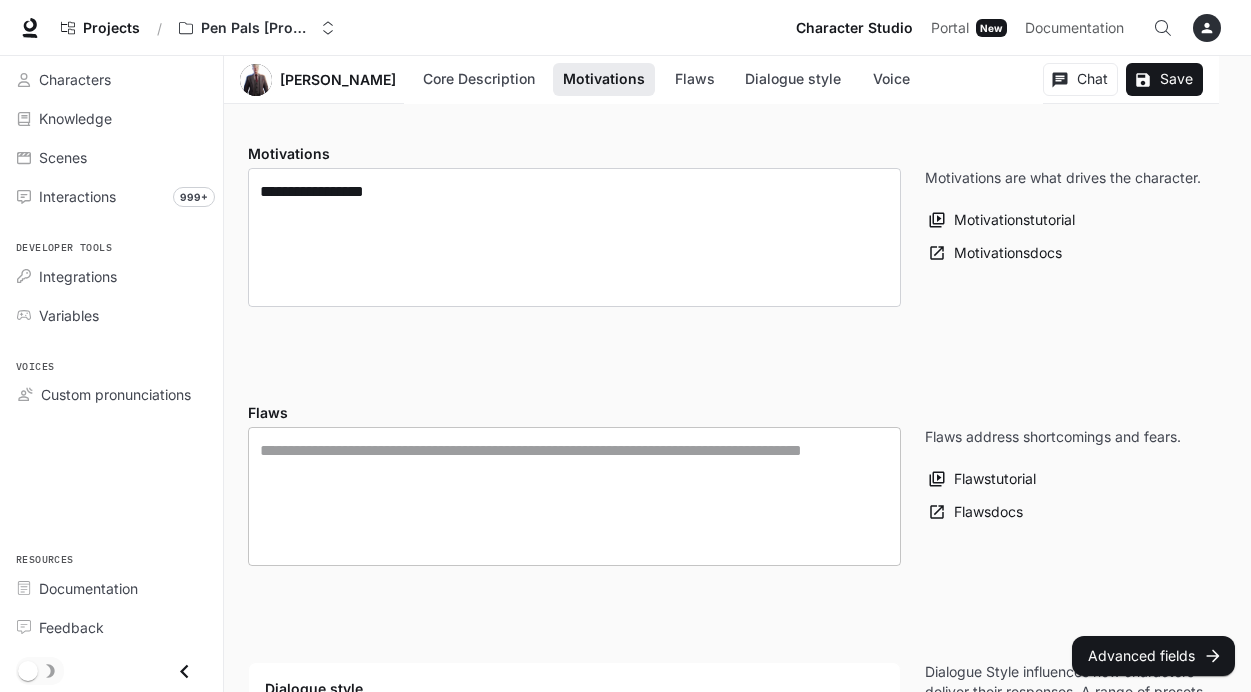 click on "* ​" at bounding box center (574, 496) 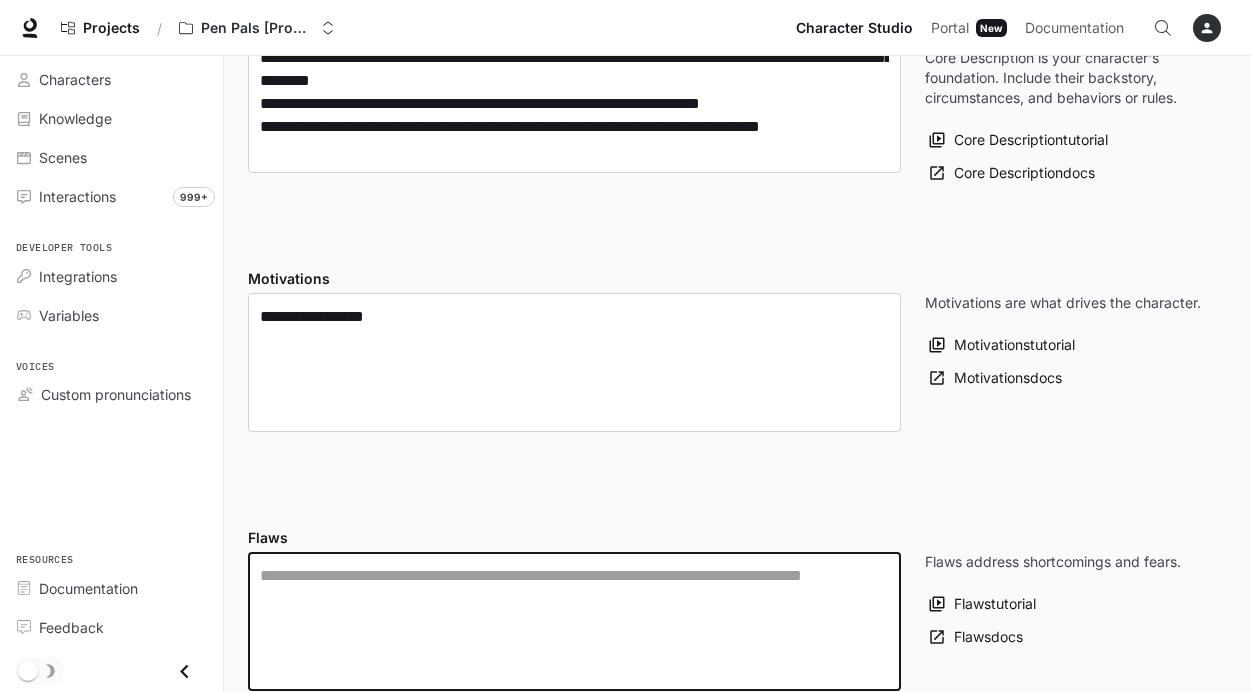 scroll, scrollTop: 234, scrollLeft: 0, axis: vertical 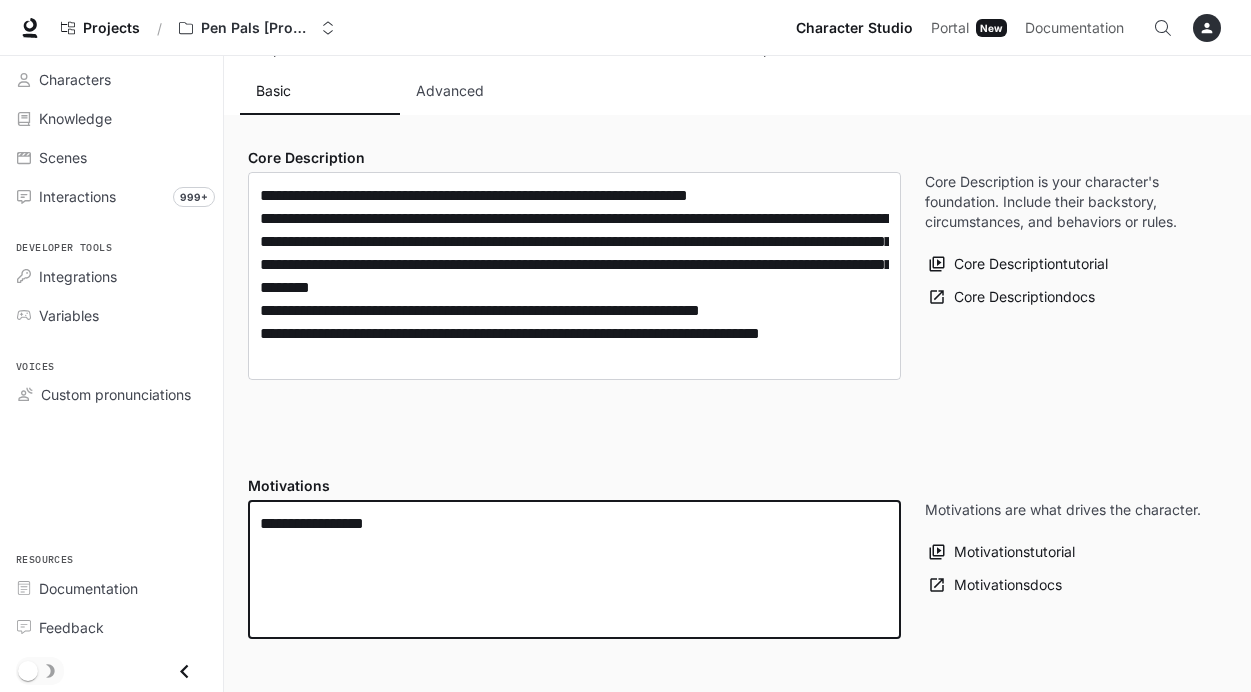 click on "**********" at bounding box center (574, 569) 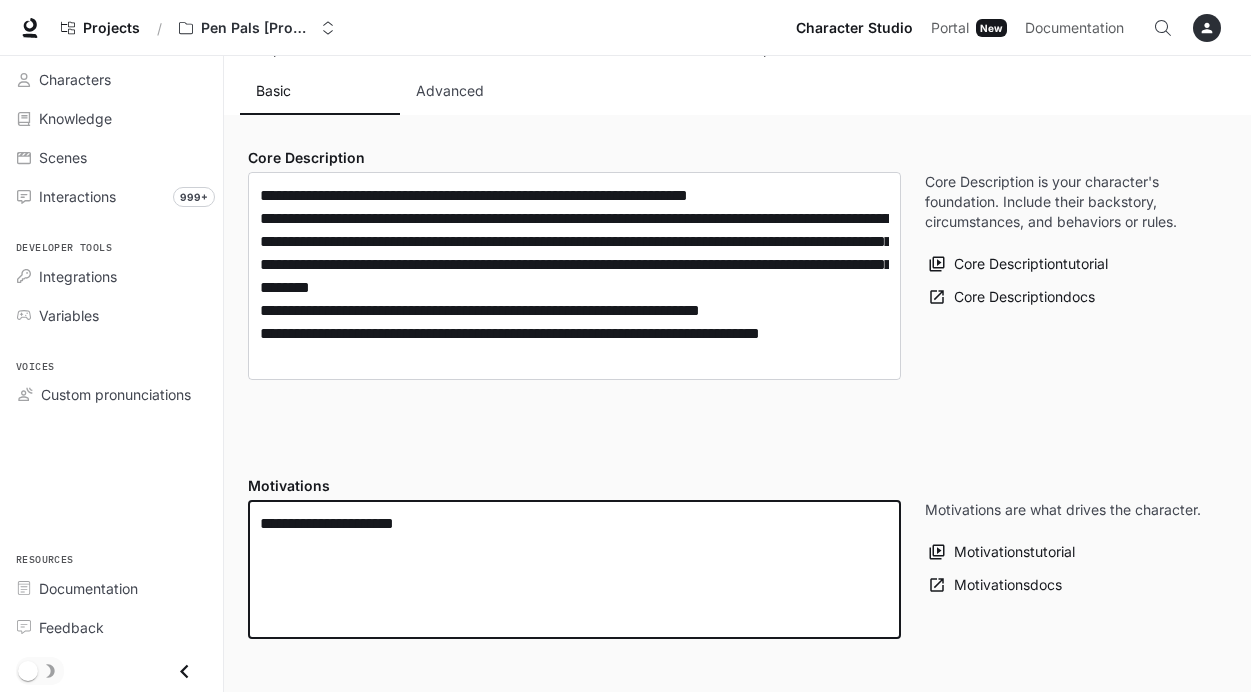 paste on "**********" 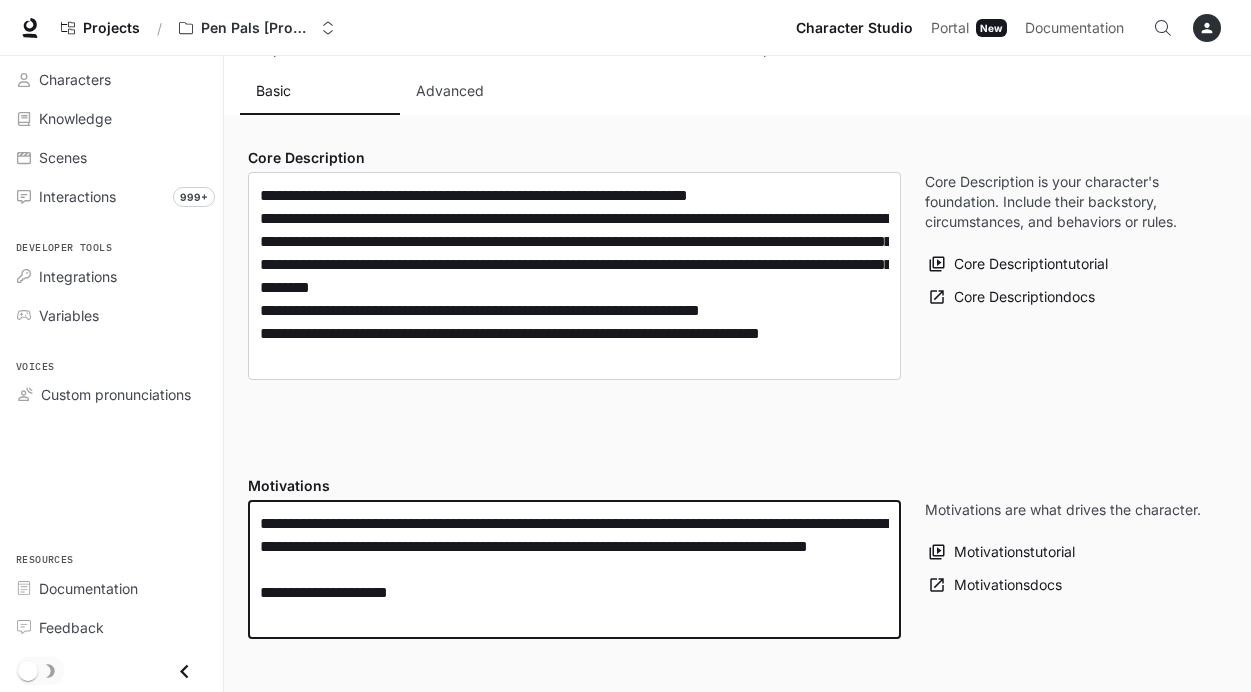 paste on "**********" 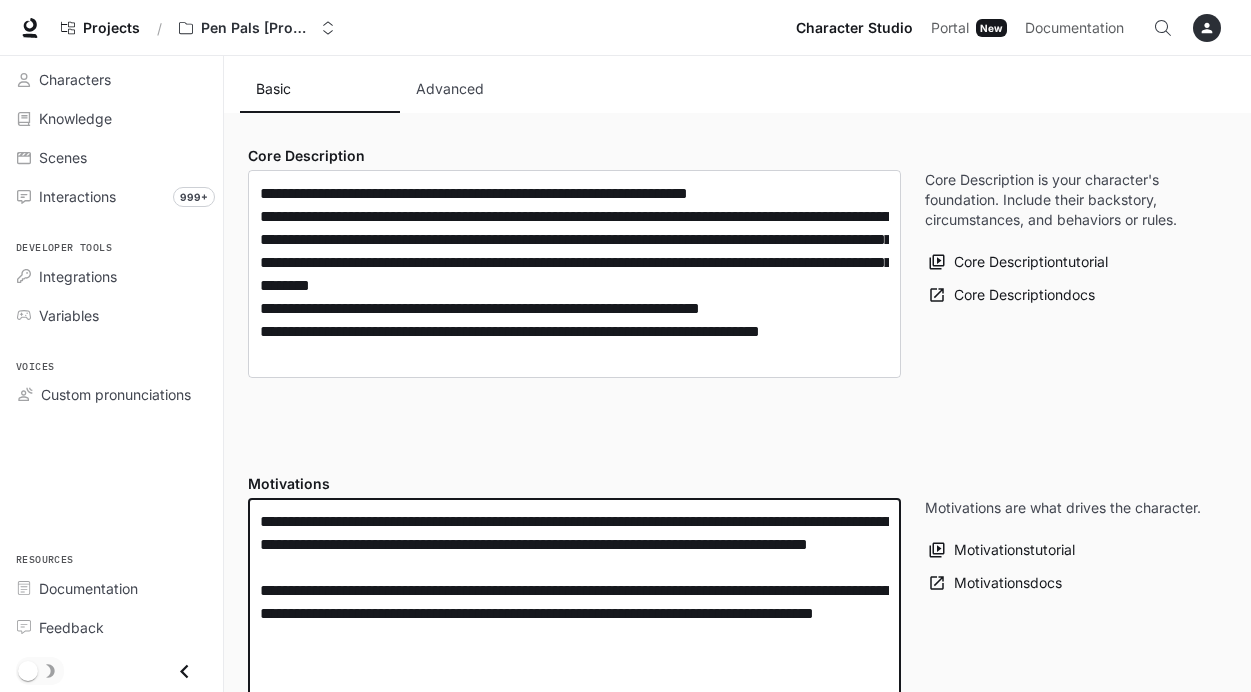 scroll, scrollTop: 259, scrollLeft: 0, axis: vertical 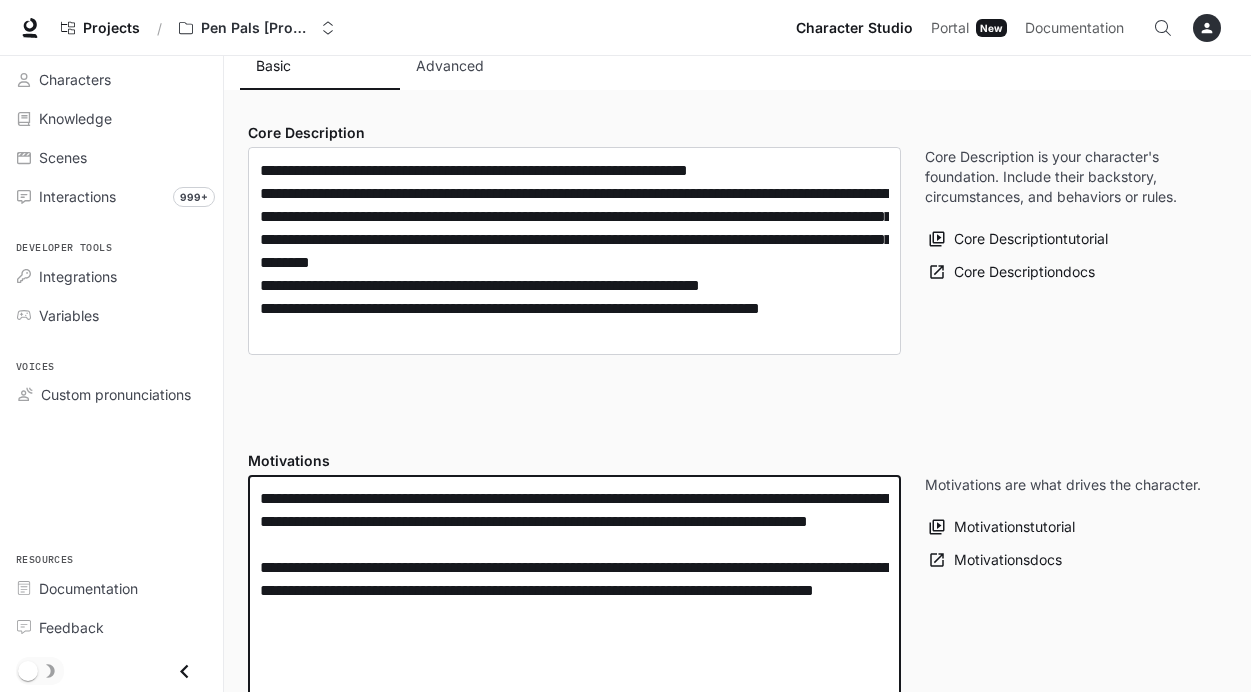 click on "**********" at bounding box center [574, 590] 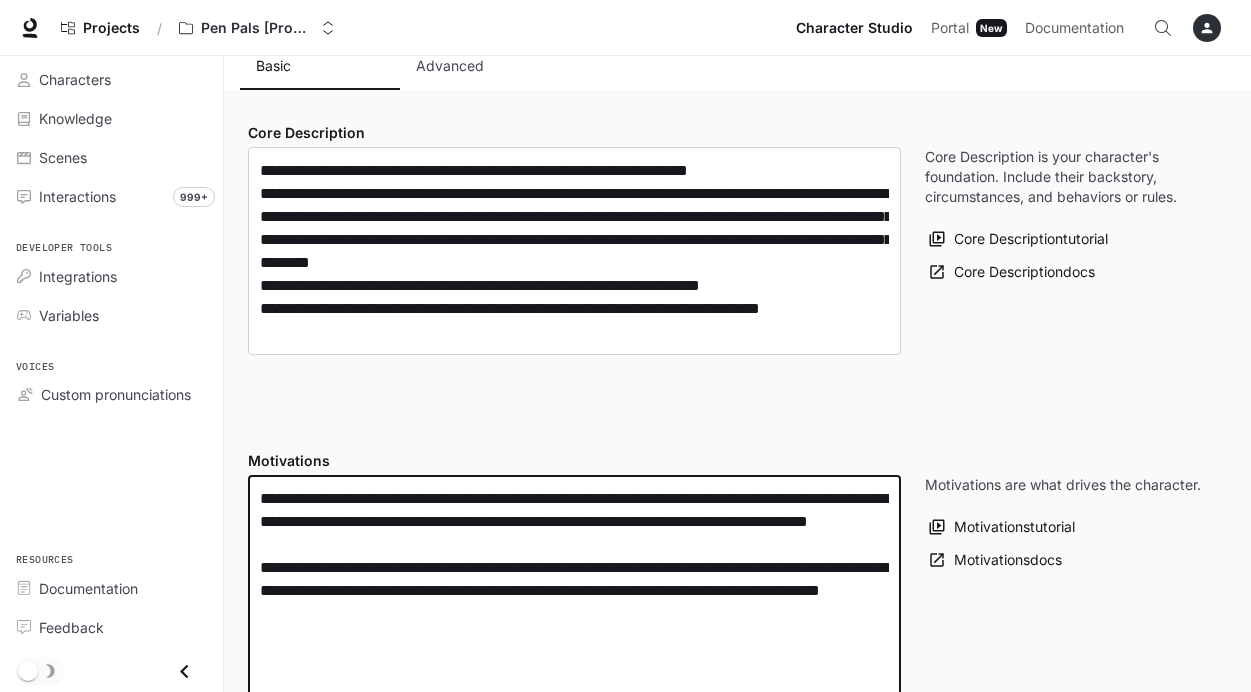 click on "**********" at bounding box center [574, 590] 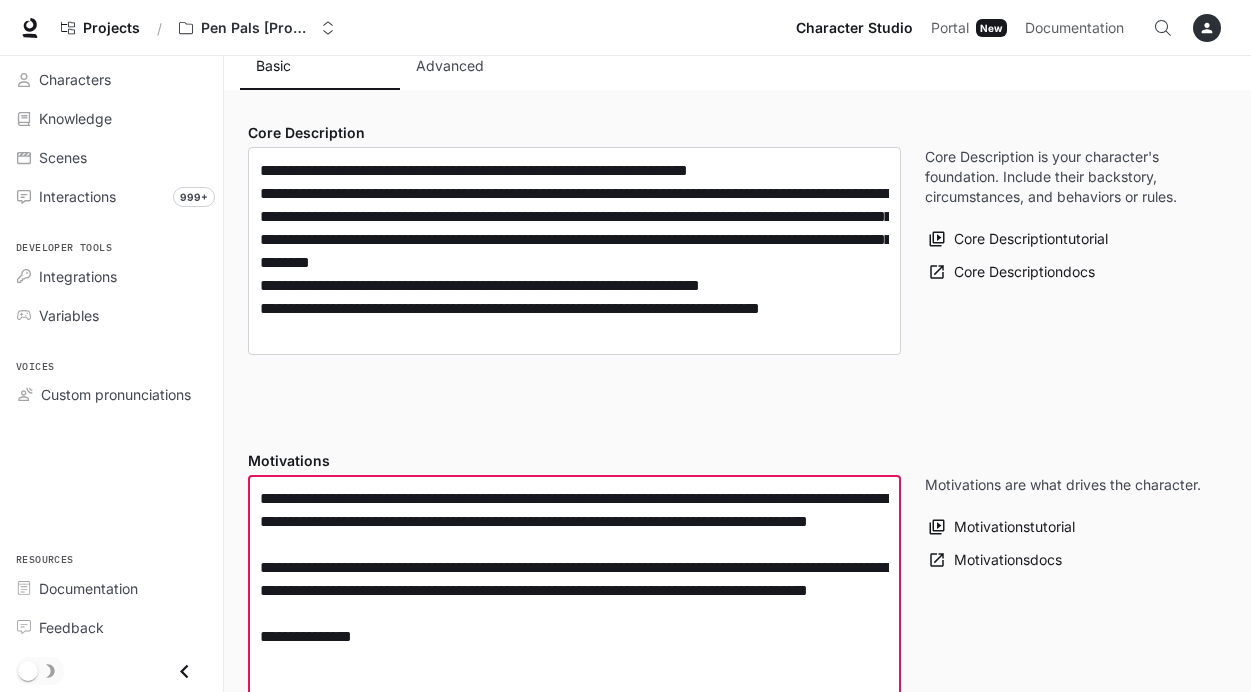 paste on "**********" 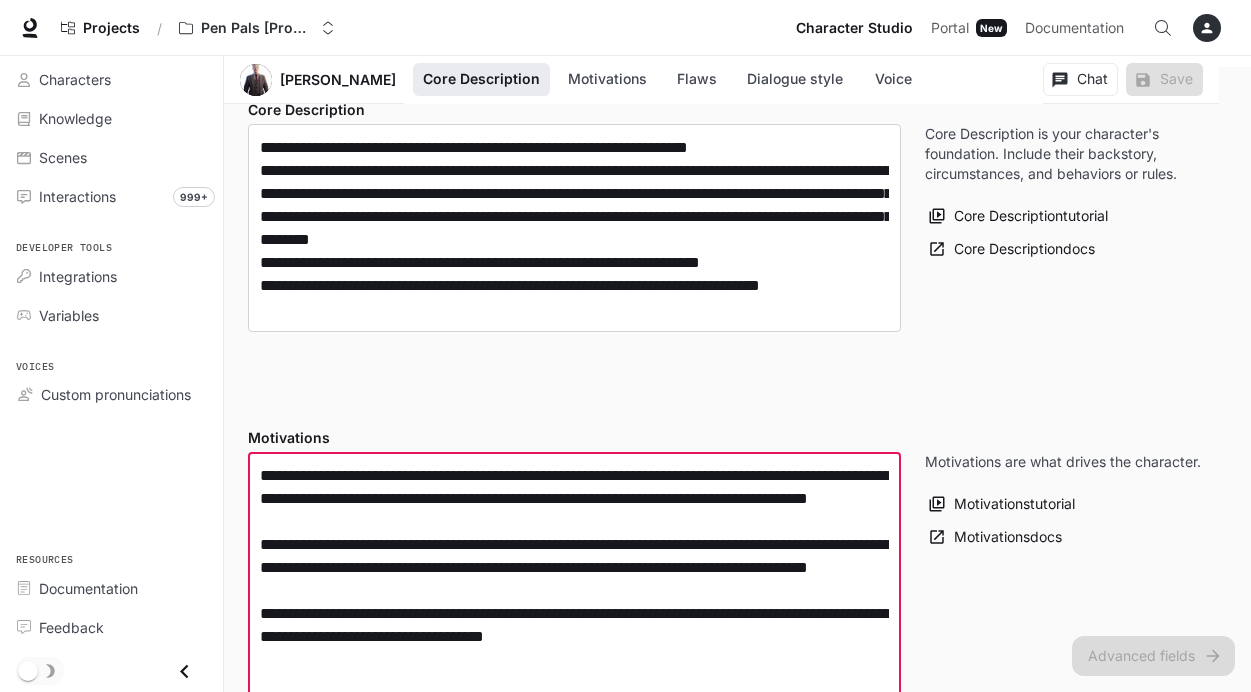 scroll, scrollTop: 492, scrollLeft: 0, axis: vertical 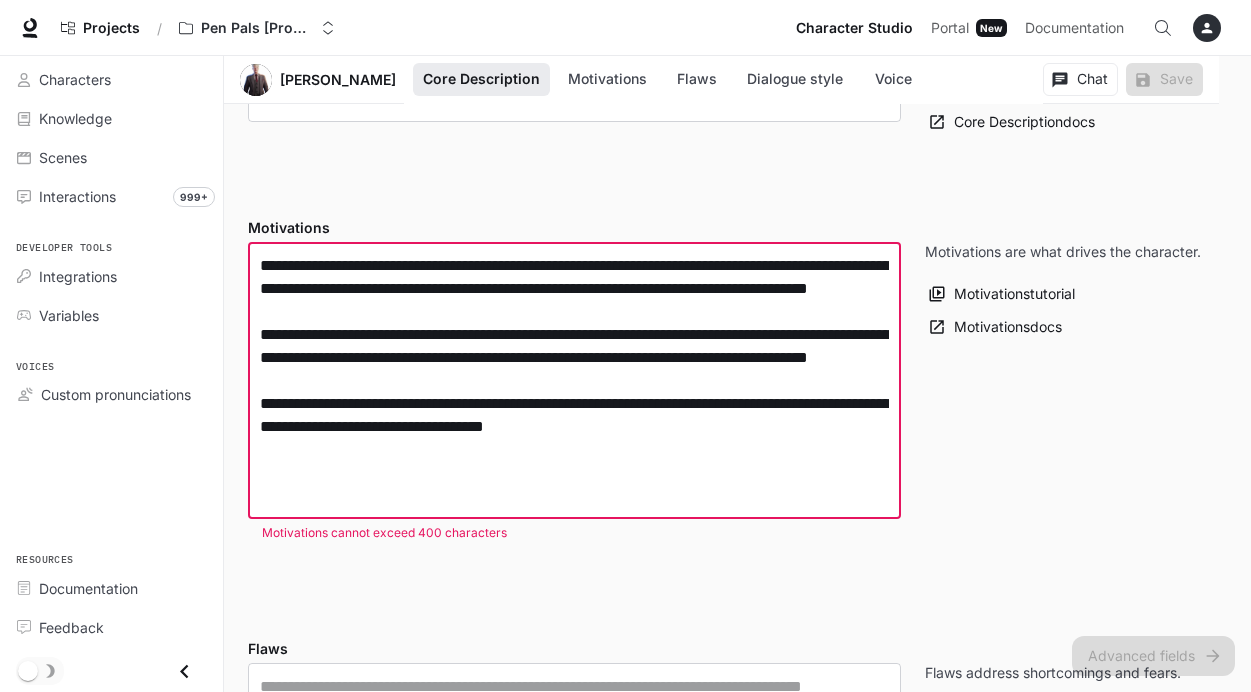click on "**********" at bounding box center (574, 380) 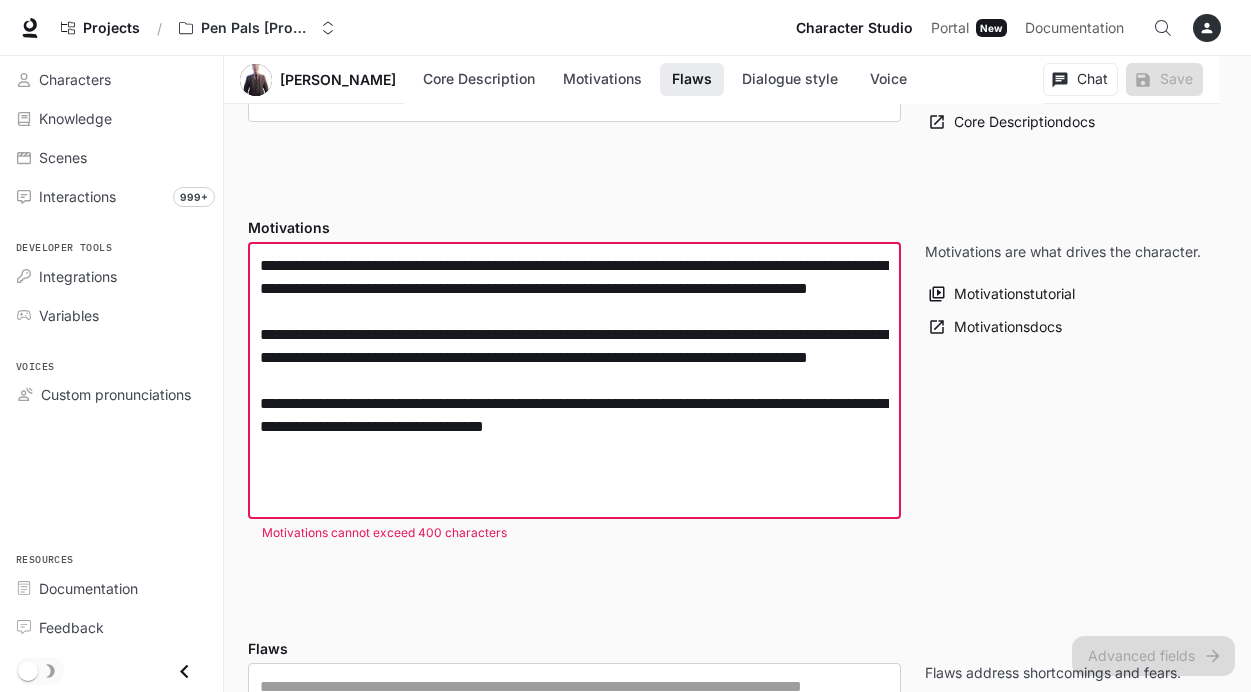 click on "**********" at bounding box center (574, 380) 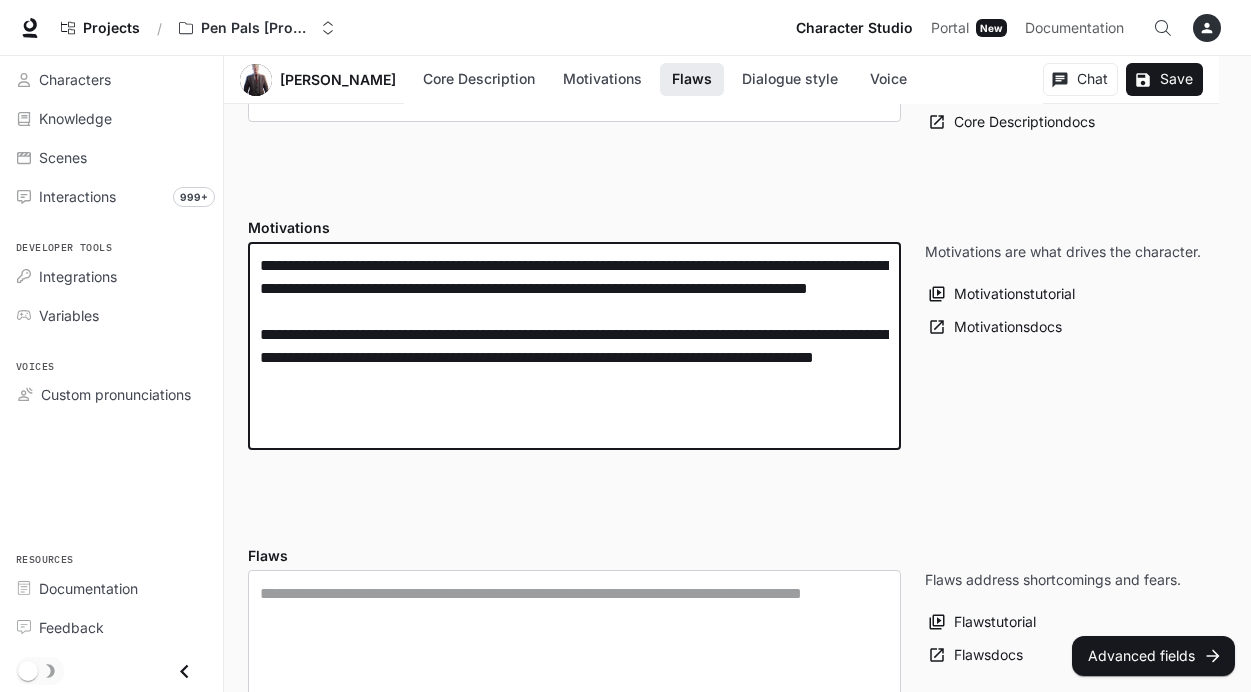 type on "**********" 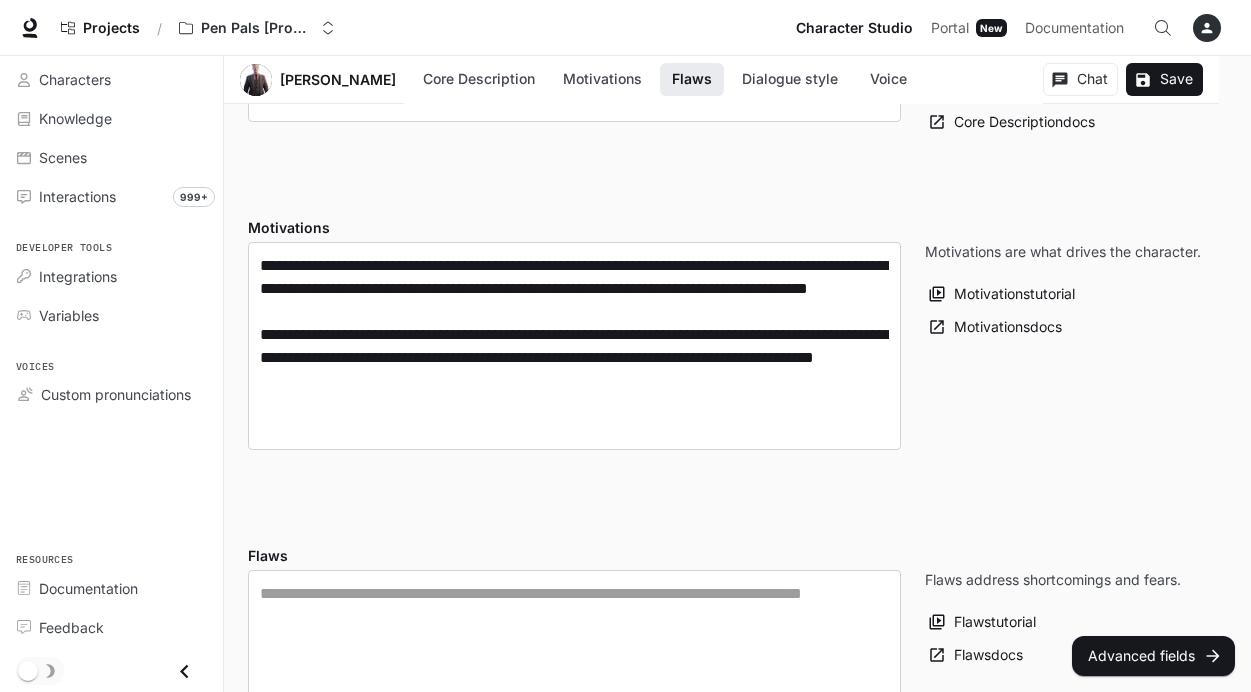 click on "**********" at bounding box center [737, 1682] 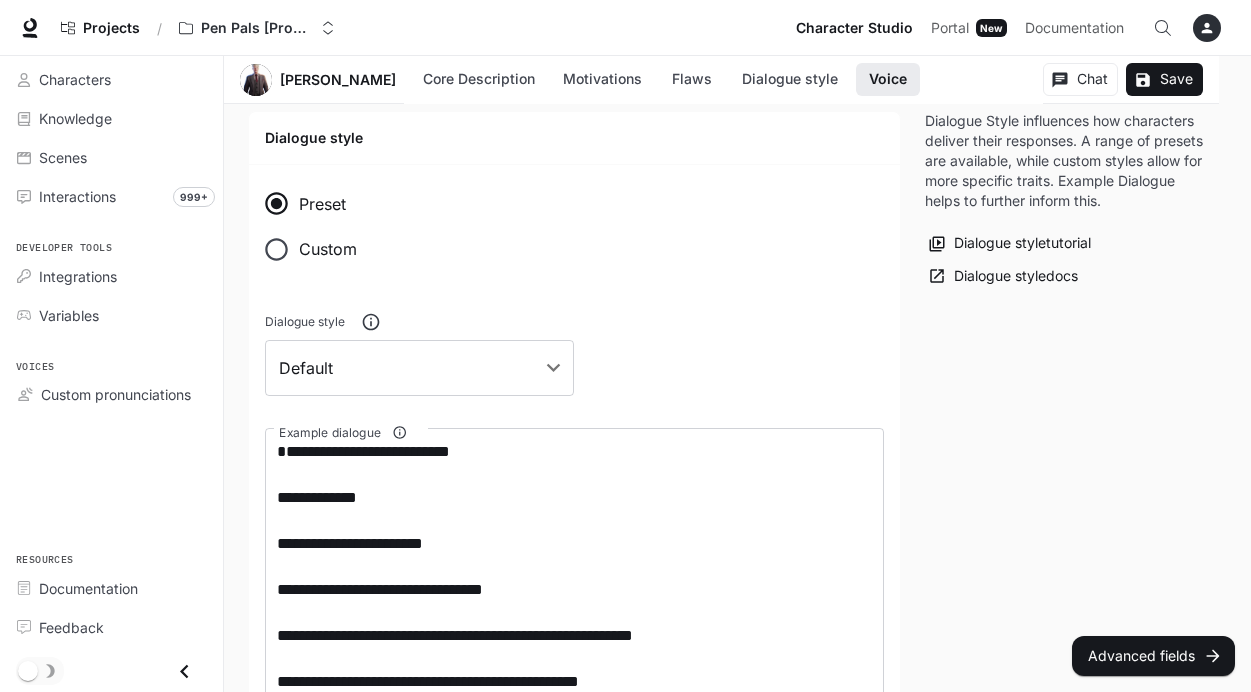 scroll, scrollTop: 289, scrollLeft: 0, axis: vertical 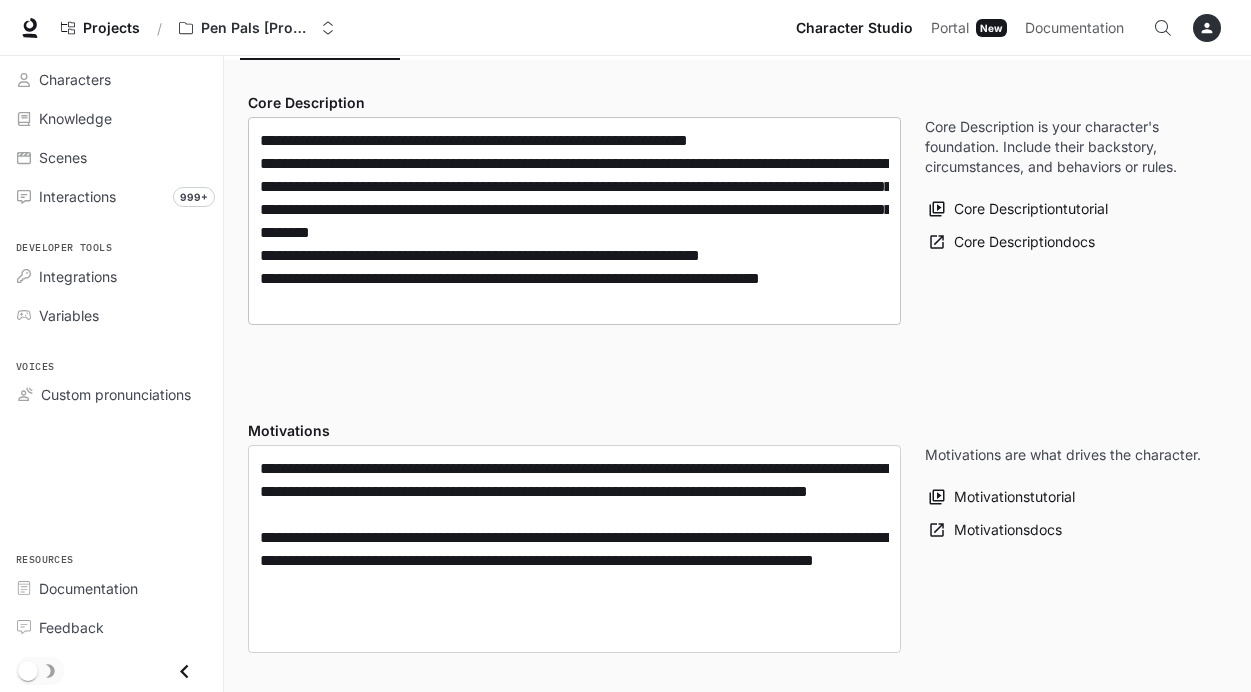 click on "**********" at bounding box center (574, 221) 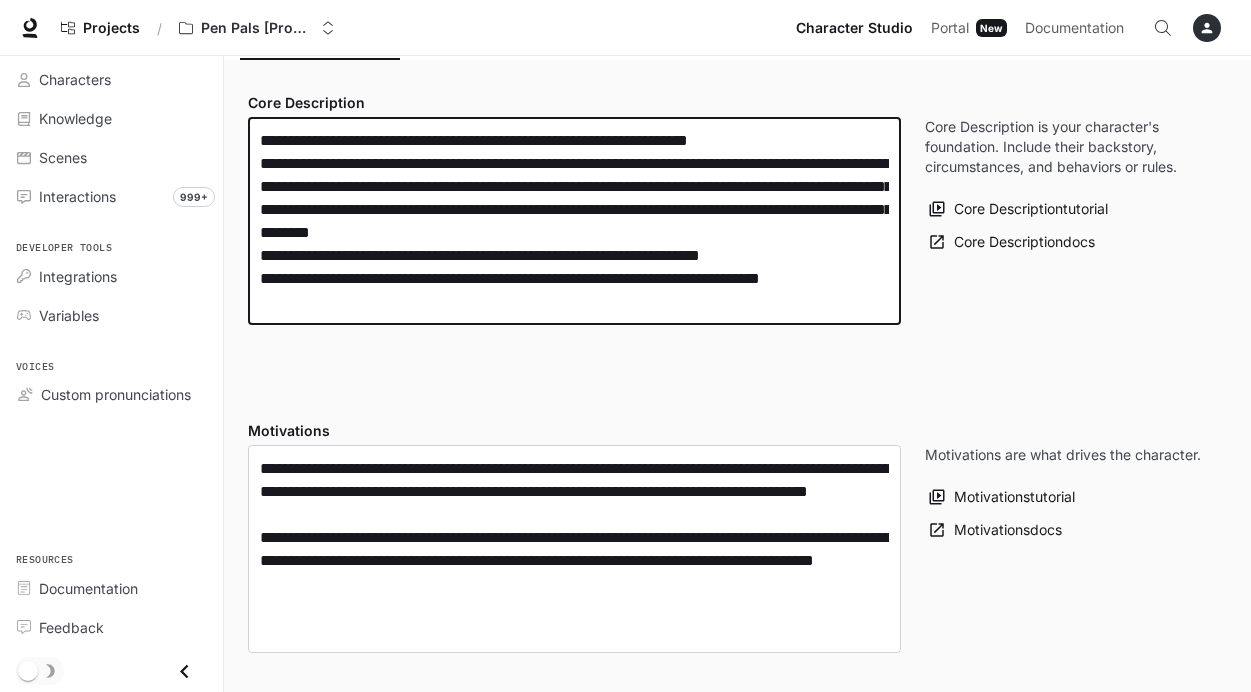 click on "**********" at bounding box center (574, 221) 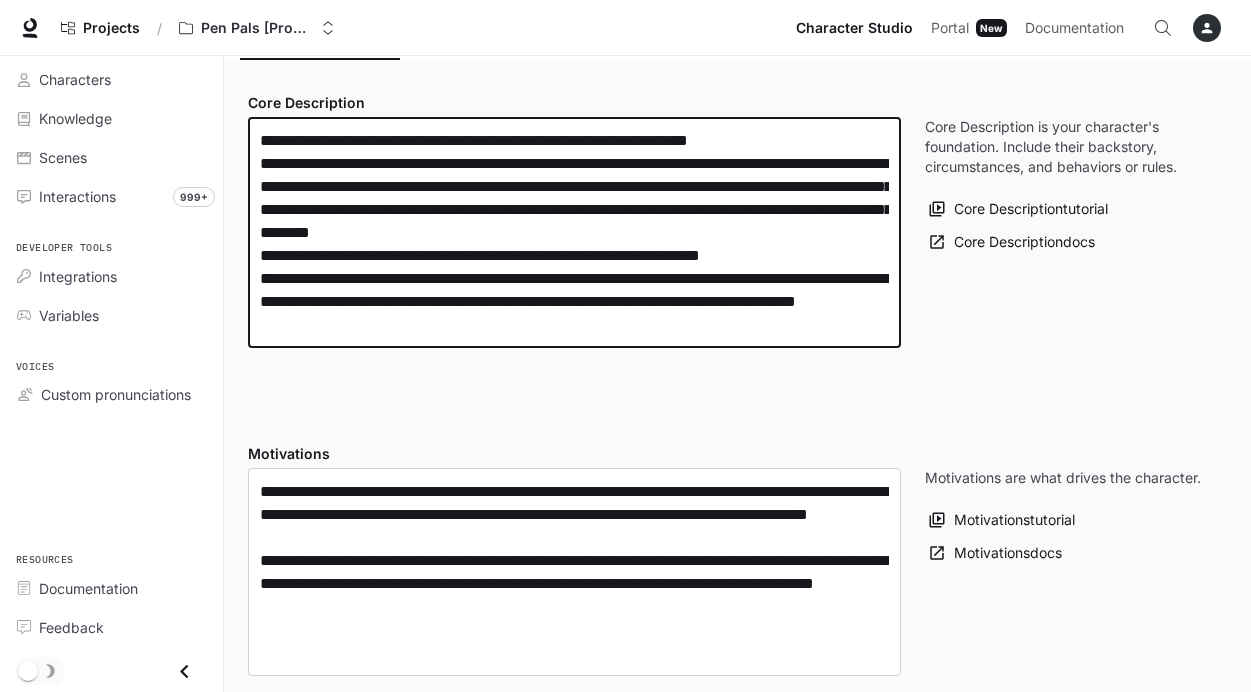 click on "**********" at bounding box center (574, 232) 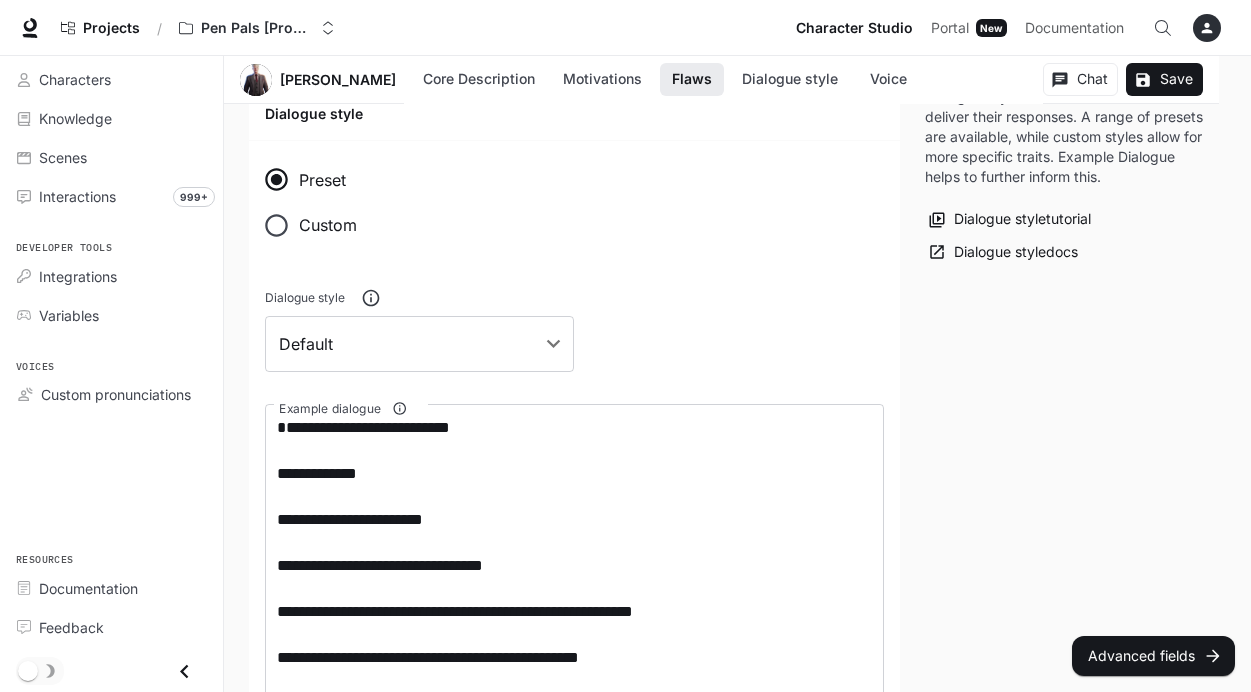 scroll, scrollTop: 0, scrollLeft: 0, axis: both 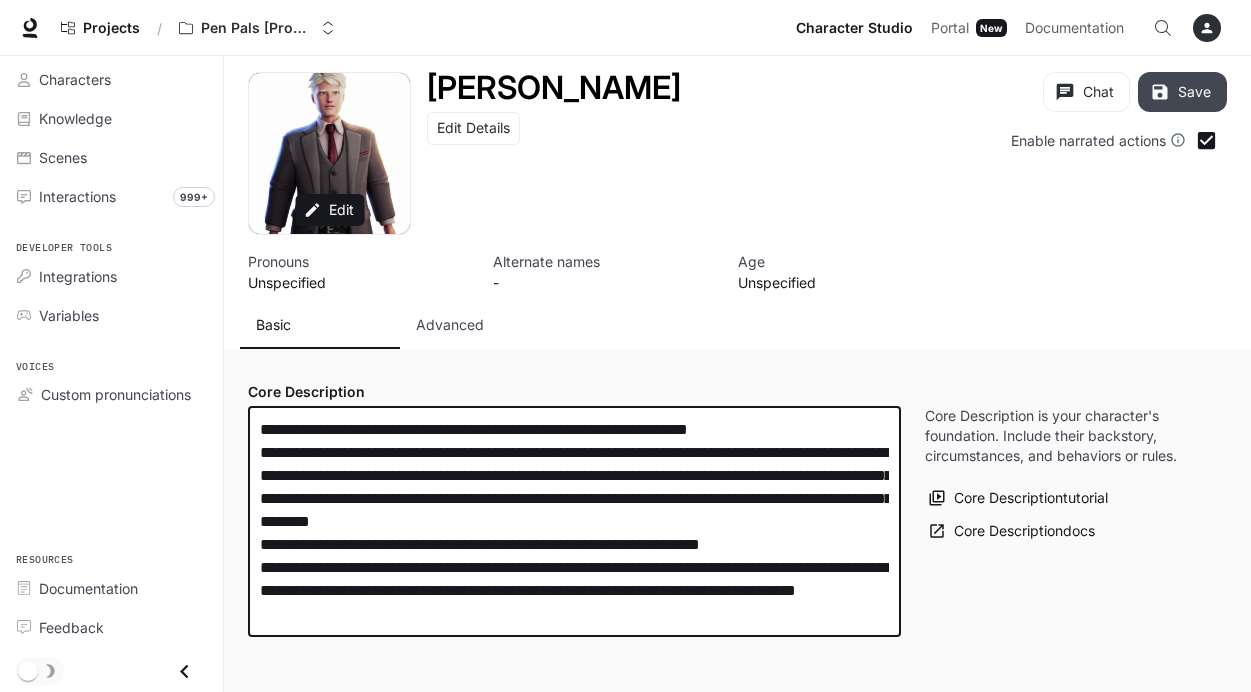 type on "**********" 